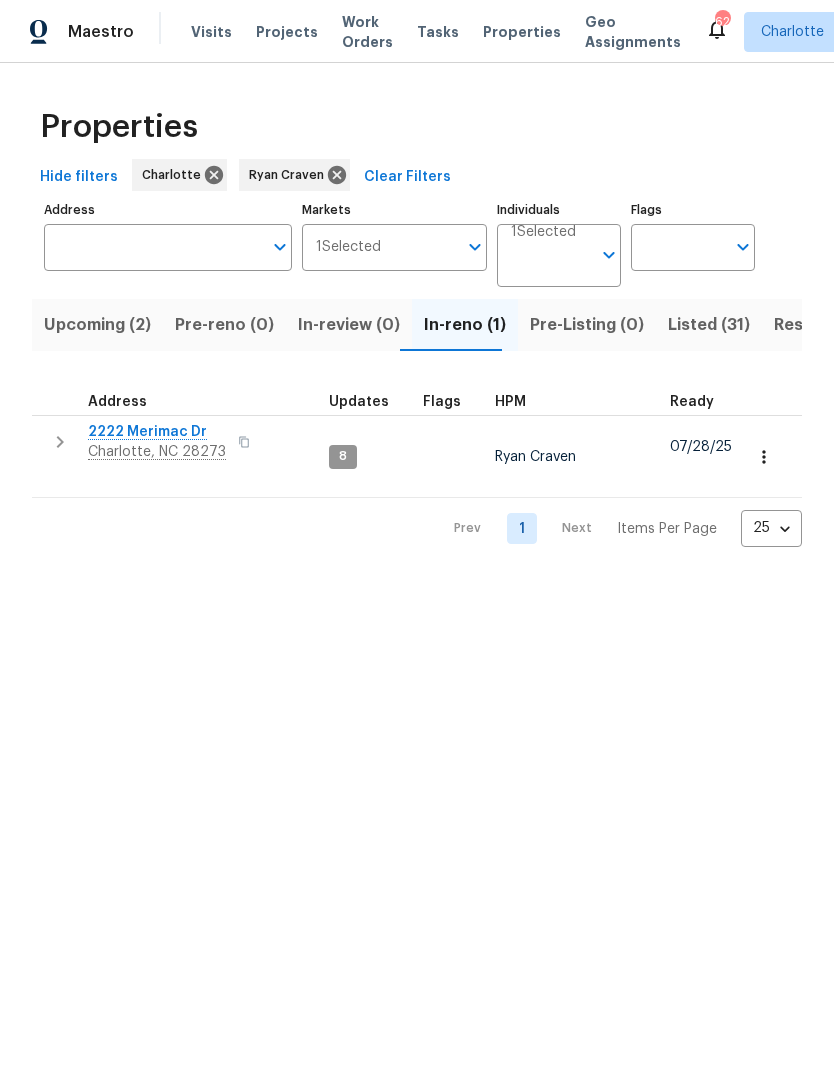 scroll, scrollTop: 0, scrollLeft: 0, axis: both 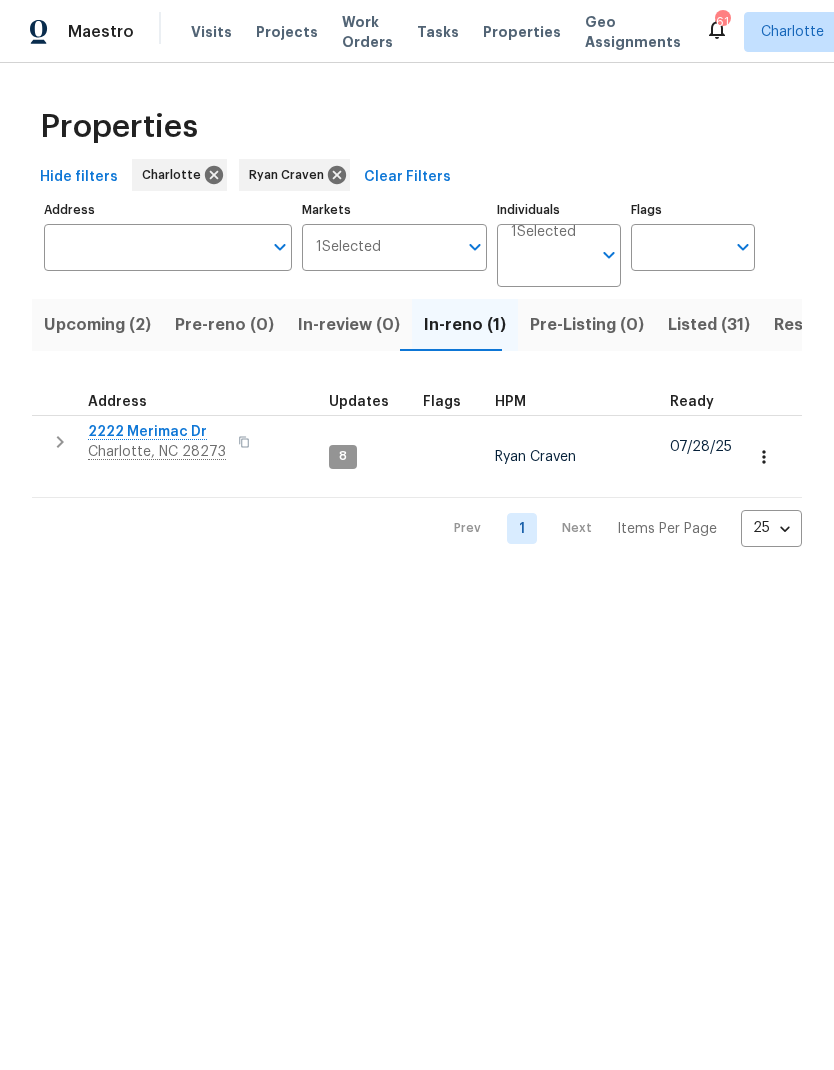 click on "Listed (31)" at bounding box center [709, 325] 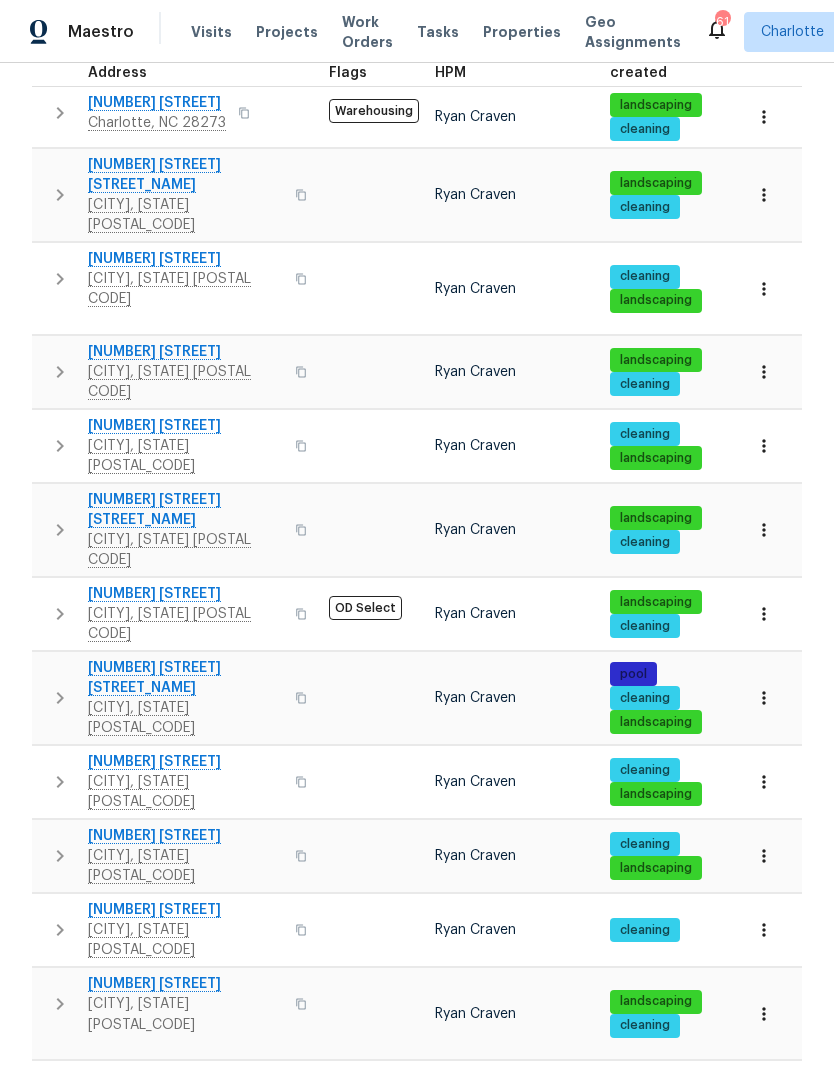 scroll, scrollTop: 332, scrollLeft: 0, axis: vertical 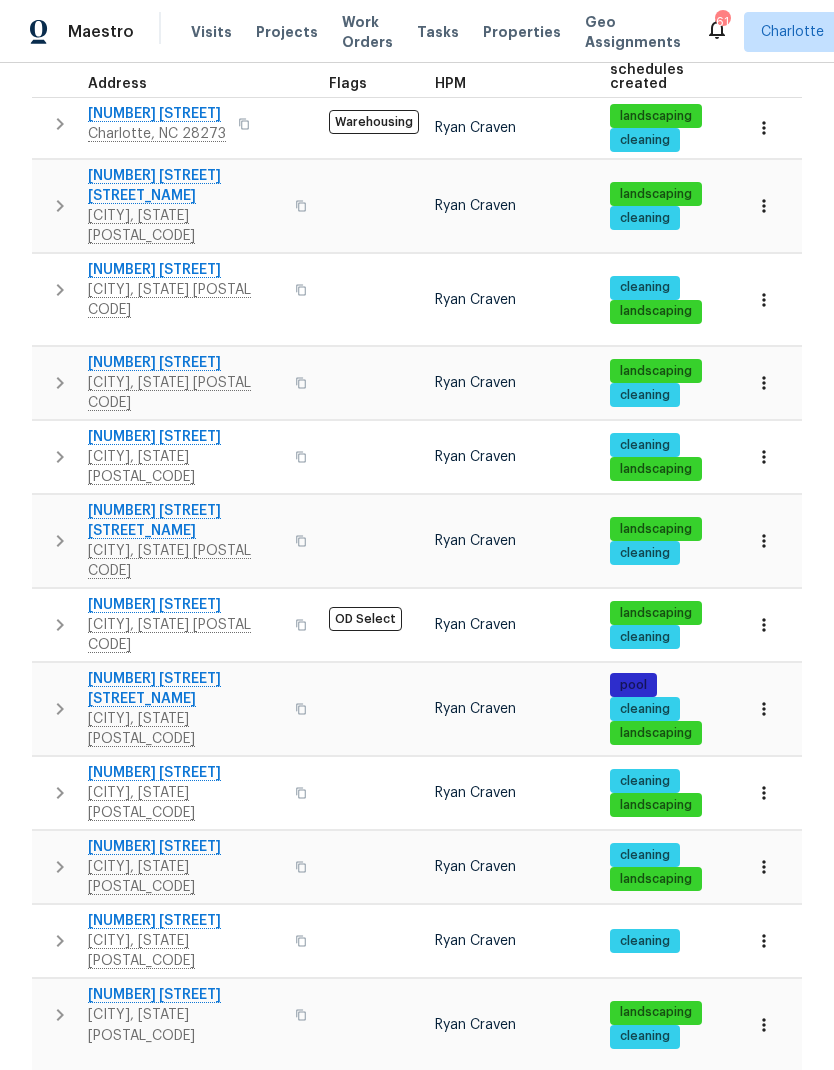 click 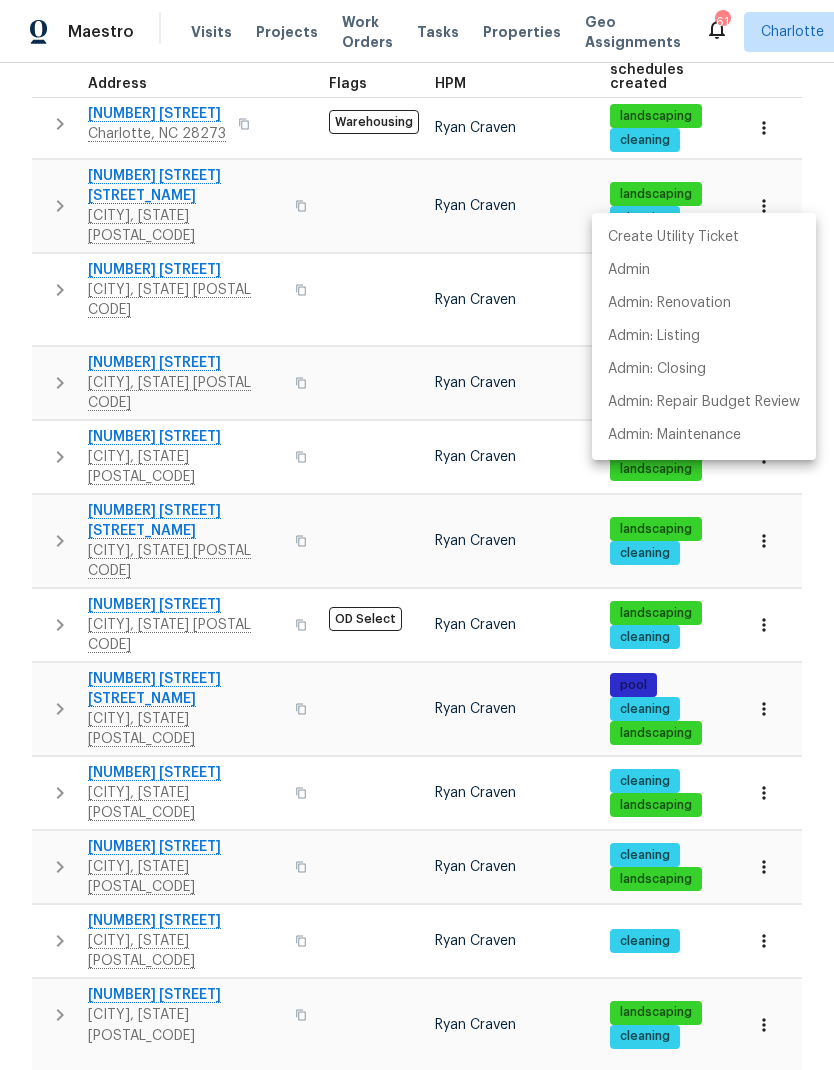 click at bounding box center (417, 535) 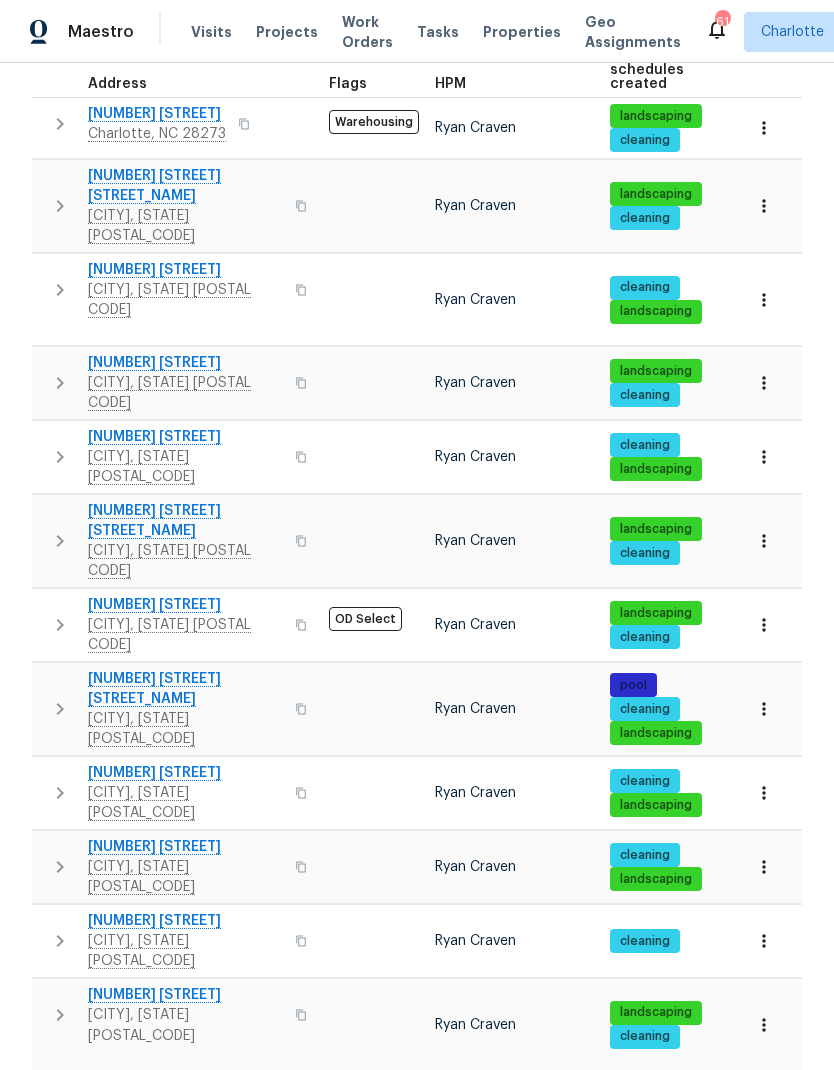 click 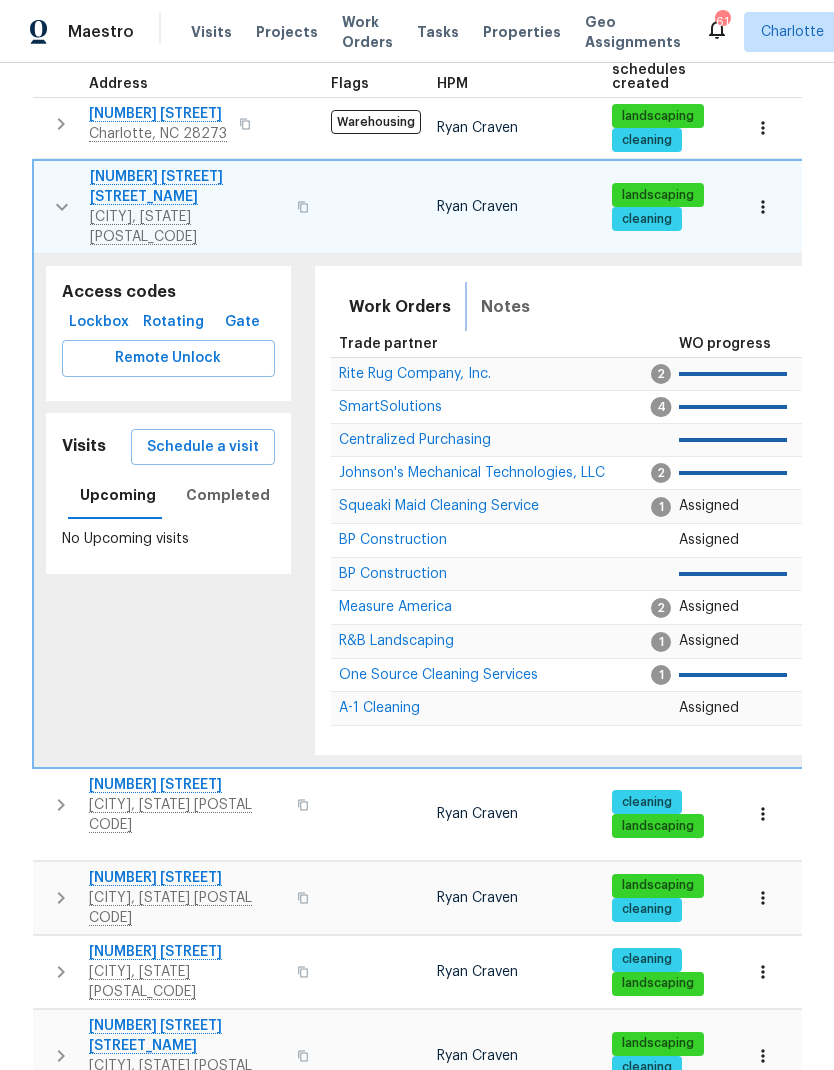 click on "Notes" at bounding box center [505, 307] 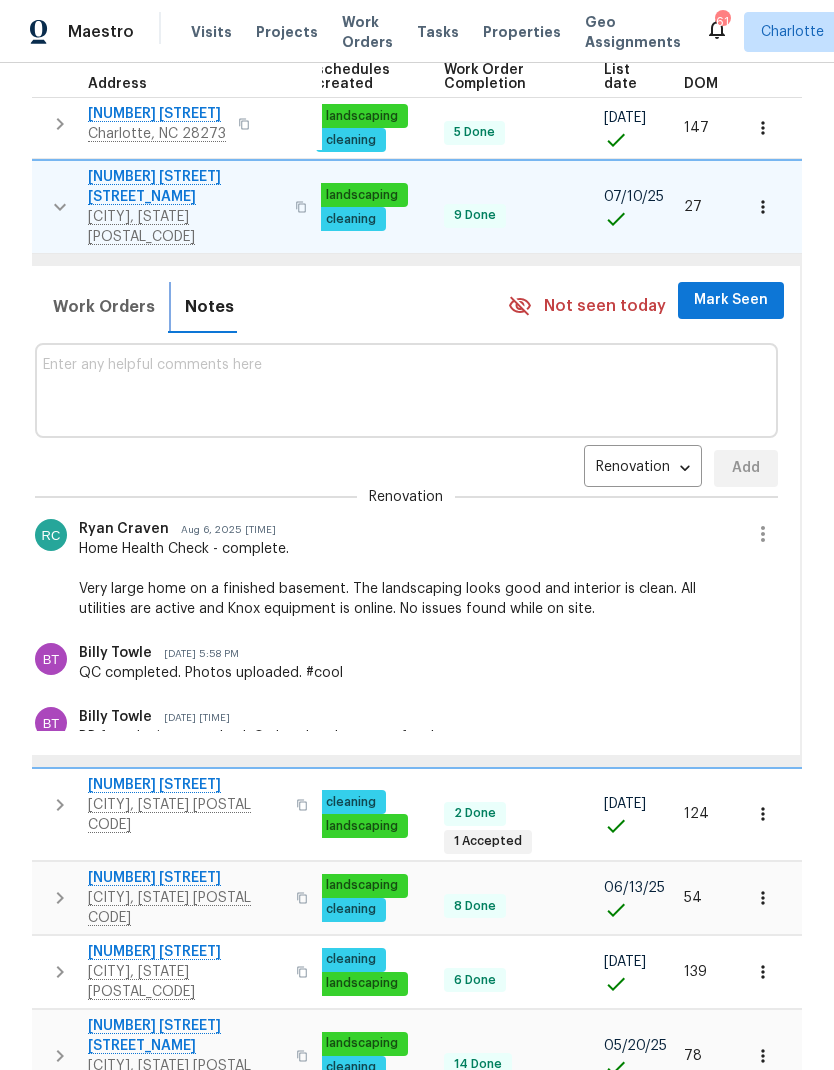 scroll, scrollTop: 0, scrollLeft: 294, axis: horizontal 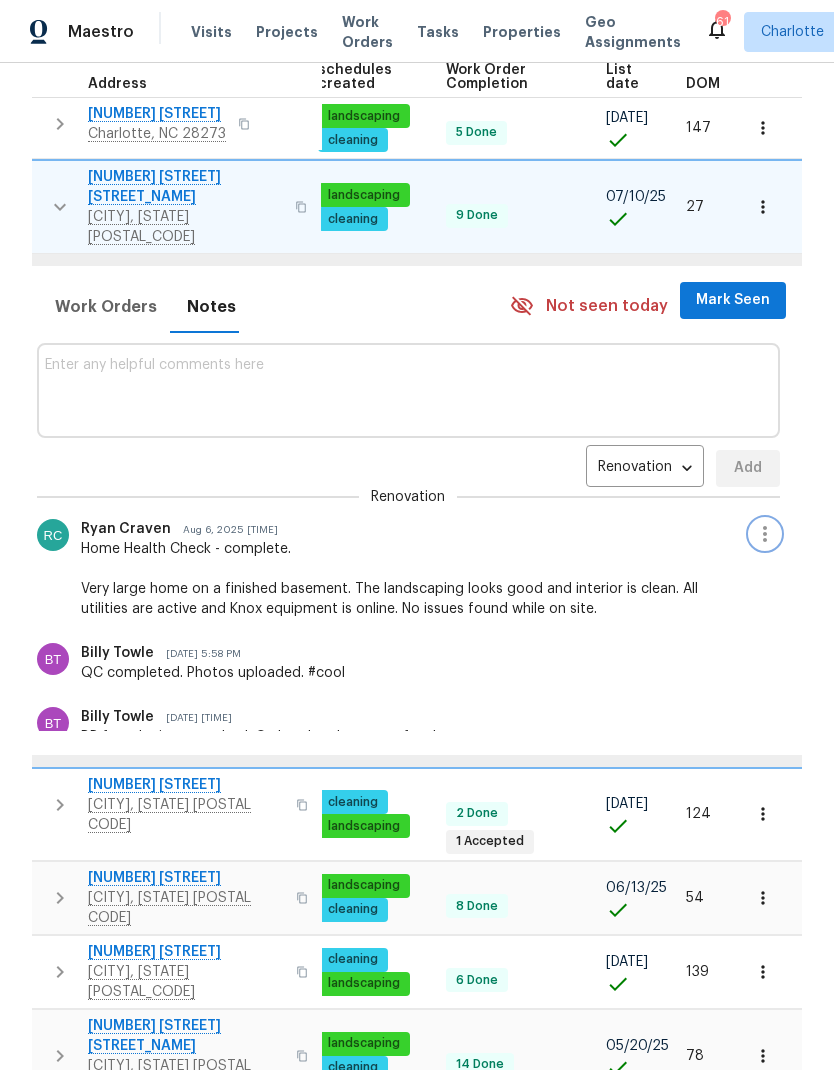 click 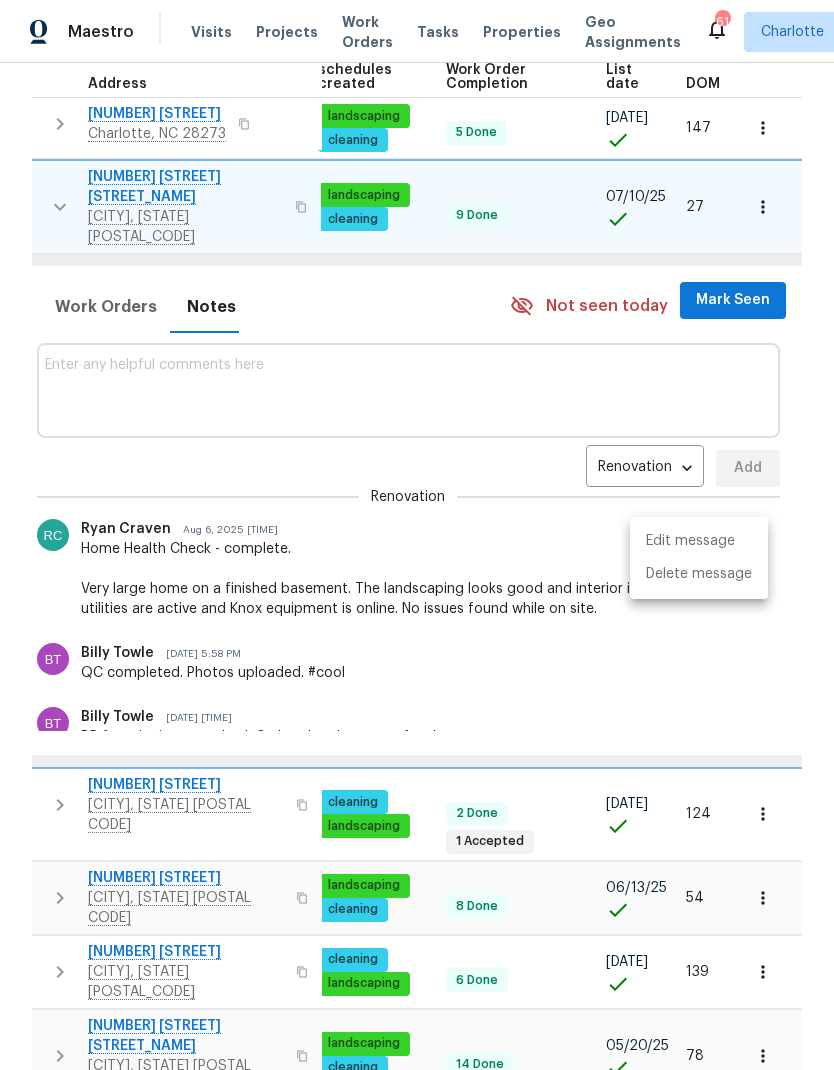 click on "Edit message" at bounding box center [699, 541] 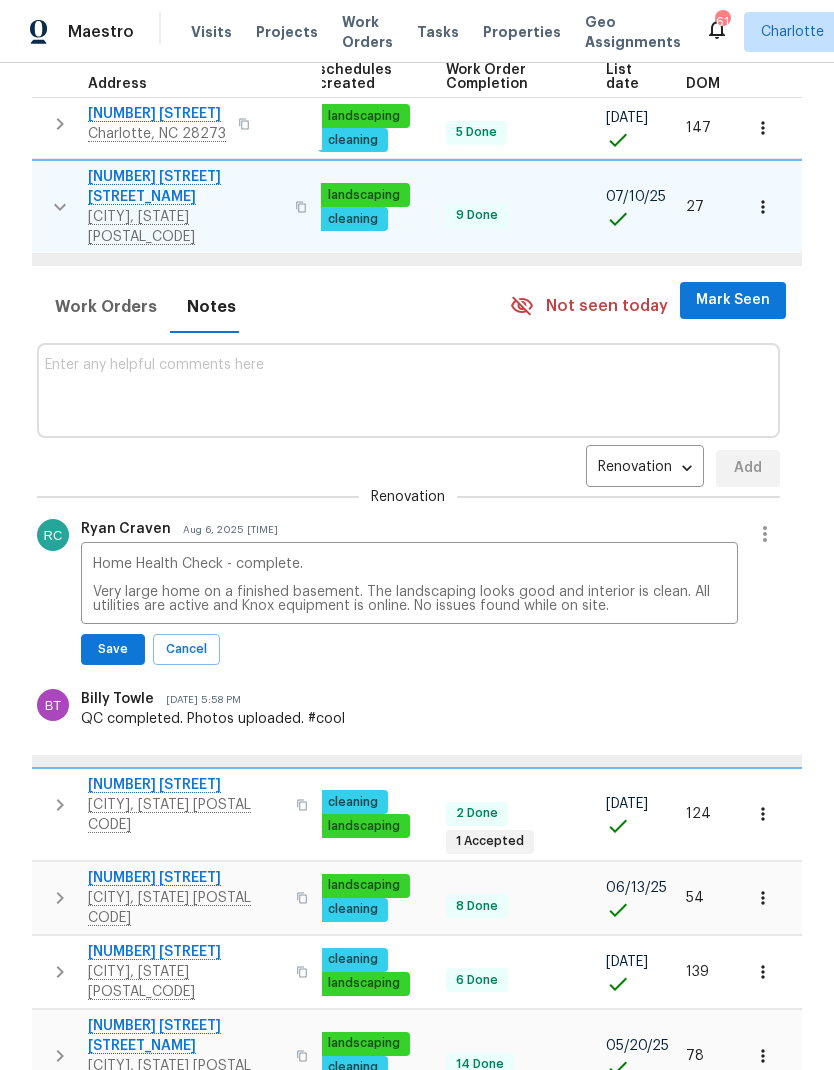 click on "Home Health Check - complete.
Very large home on a finished basement. The landscaping looks good and interior is clean. All utilities are active and Knox equipment is online. No issues found while on site." at bounding box center [410, 585] 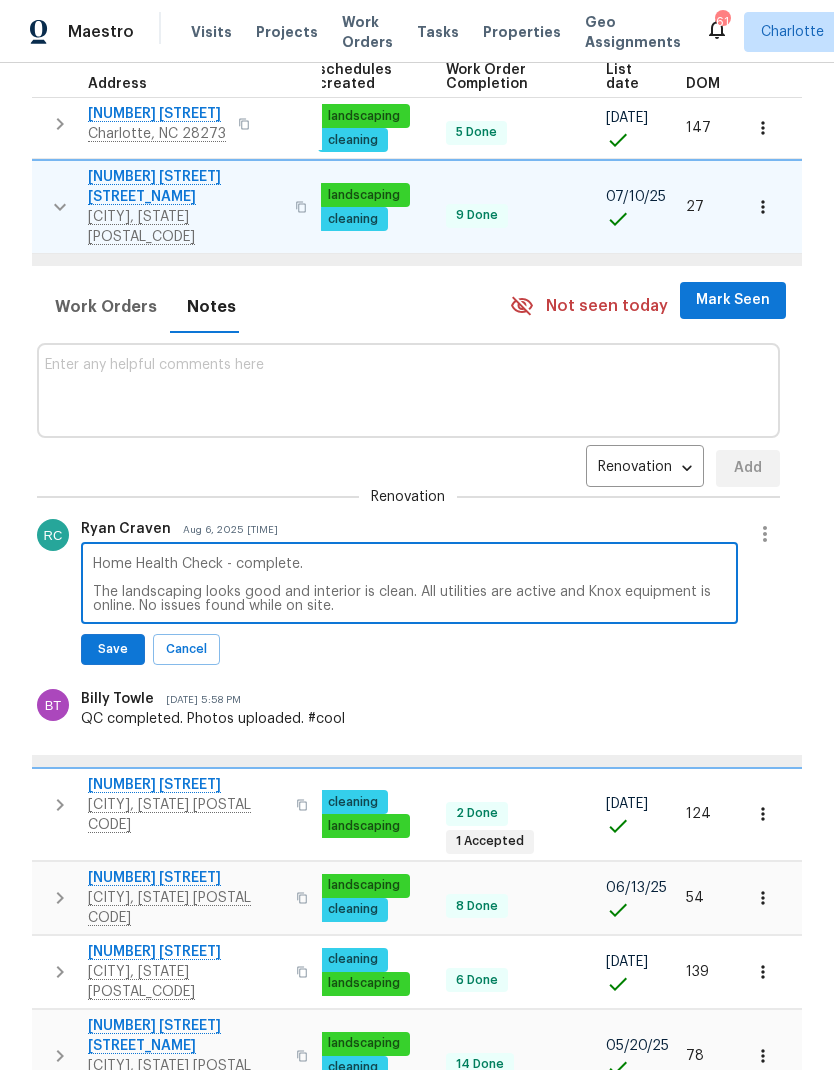 click on "Home Health Check - complete.
The landscaping looks good and interior is clean. All utilities are active and Knox equipment is online. No issues found while on site." at bounding box center (410, 585) 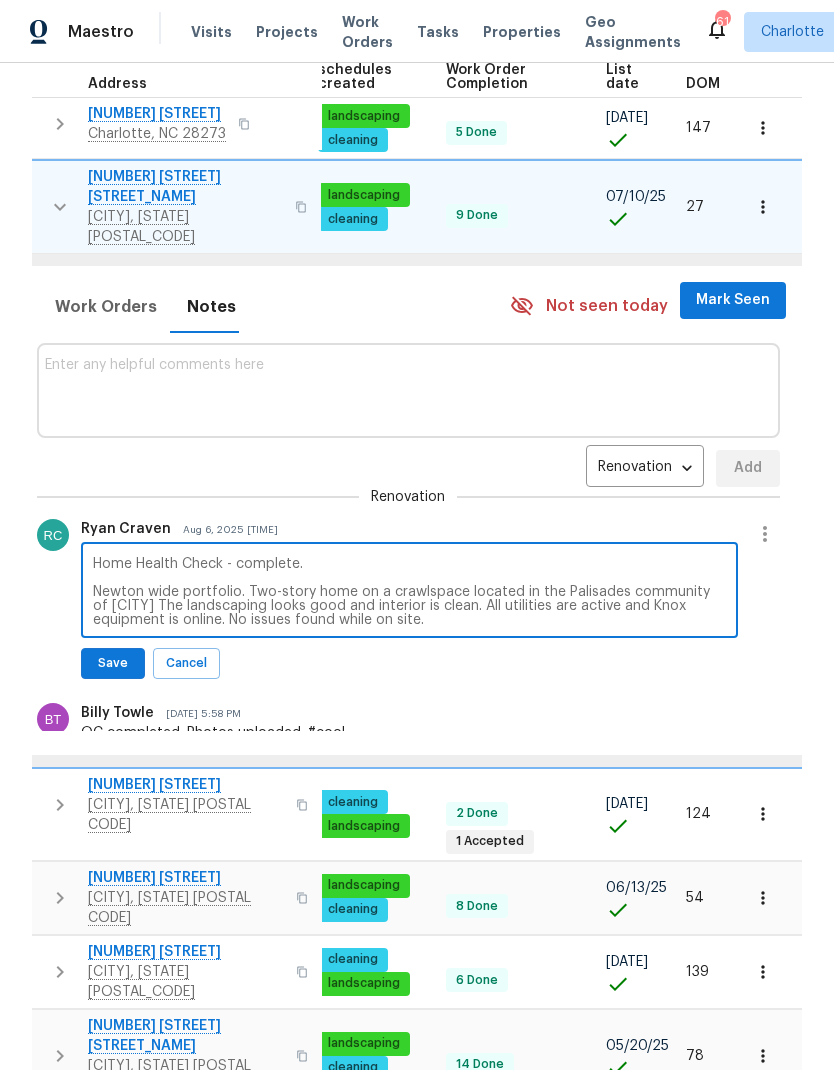 click on "Home Health Check - complete.
Newton wide portfolio. Two-story home on a crawlspace located in the Palisades community of [CITY] The landscaping looks good and interior is clean. All utilities are active and Knox equipment is online. No issues found while on site." at bounding box center (410, 592) 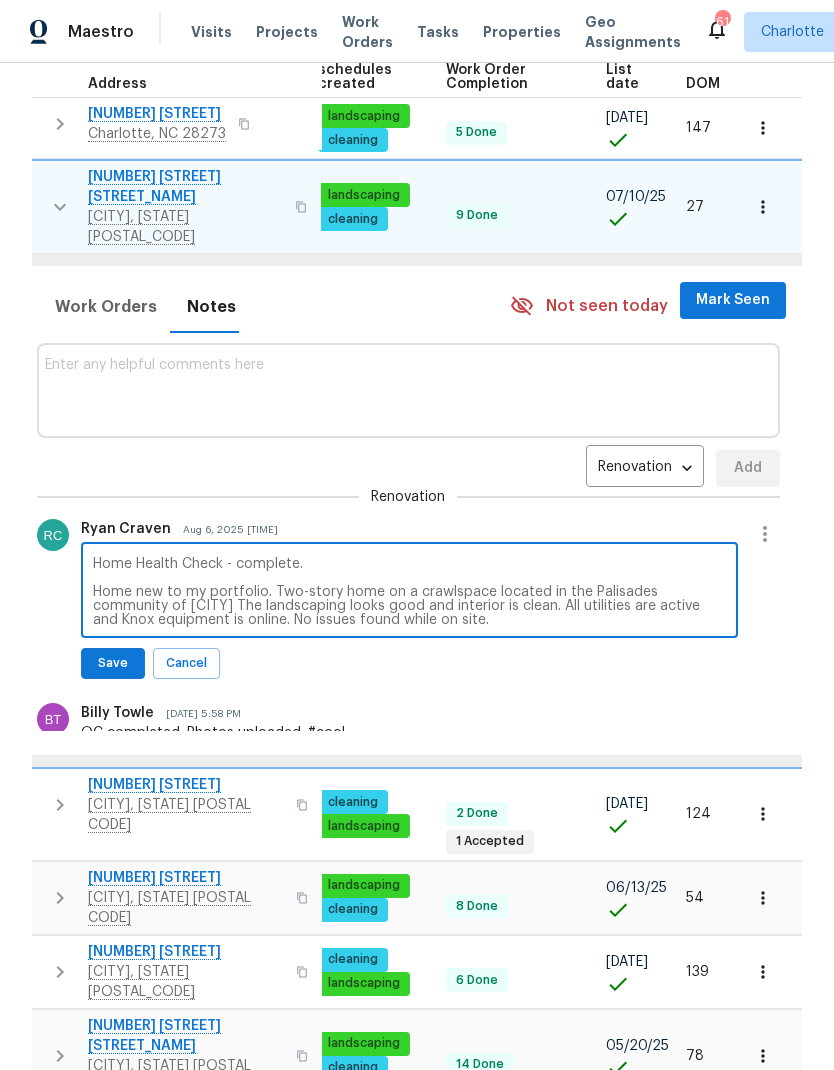 click on "Home Health Check - complete.
Home new to my portfolio. Two-story home on a crawlspace located in the Palisades community of [CITY] The landscaping looks good and interior is clean. All utilities are active and Knox equipment is online. No issues found while on site." at bounding box center [410, 592] 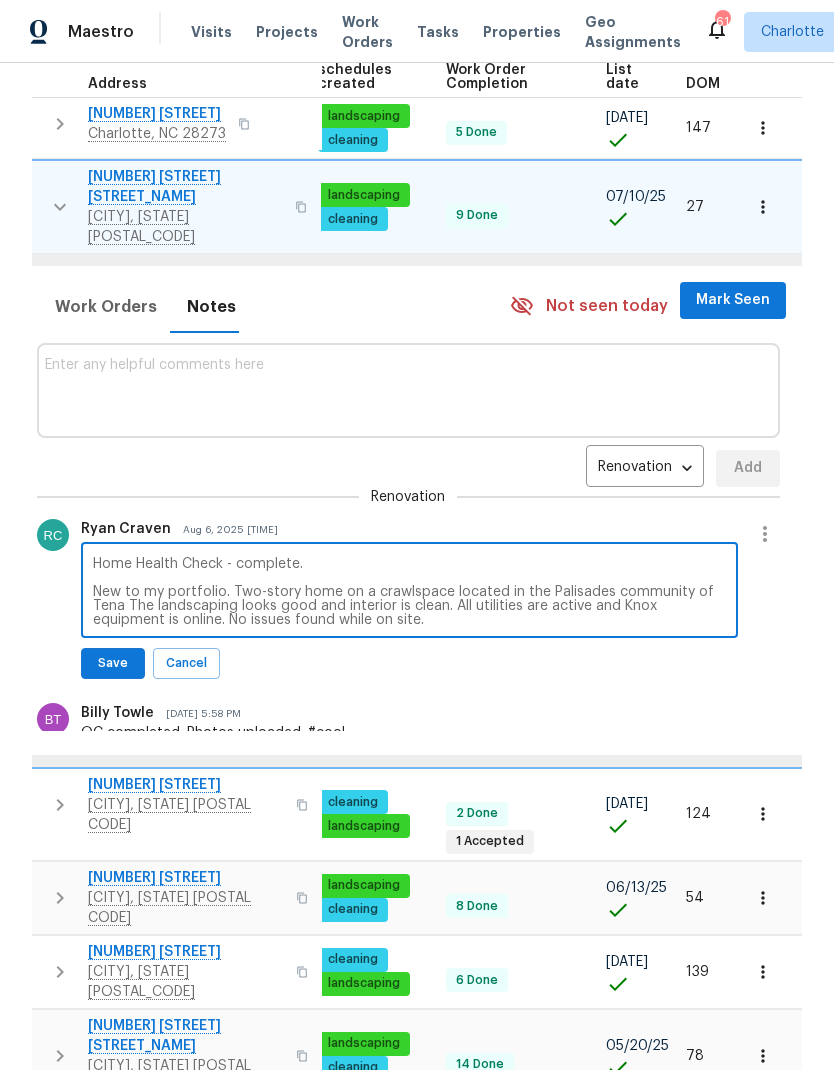 click on "Home Health Check - complete.
New to my portfolio. Two-story home on a crawlspace located in the Palisades community of Tena The landscaping looks good and interior is clean. All utilities are active and Knox equipment is online. No issues found while on site." at bounding box center (410, 592) 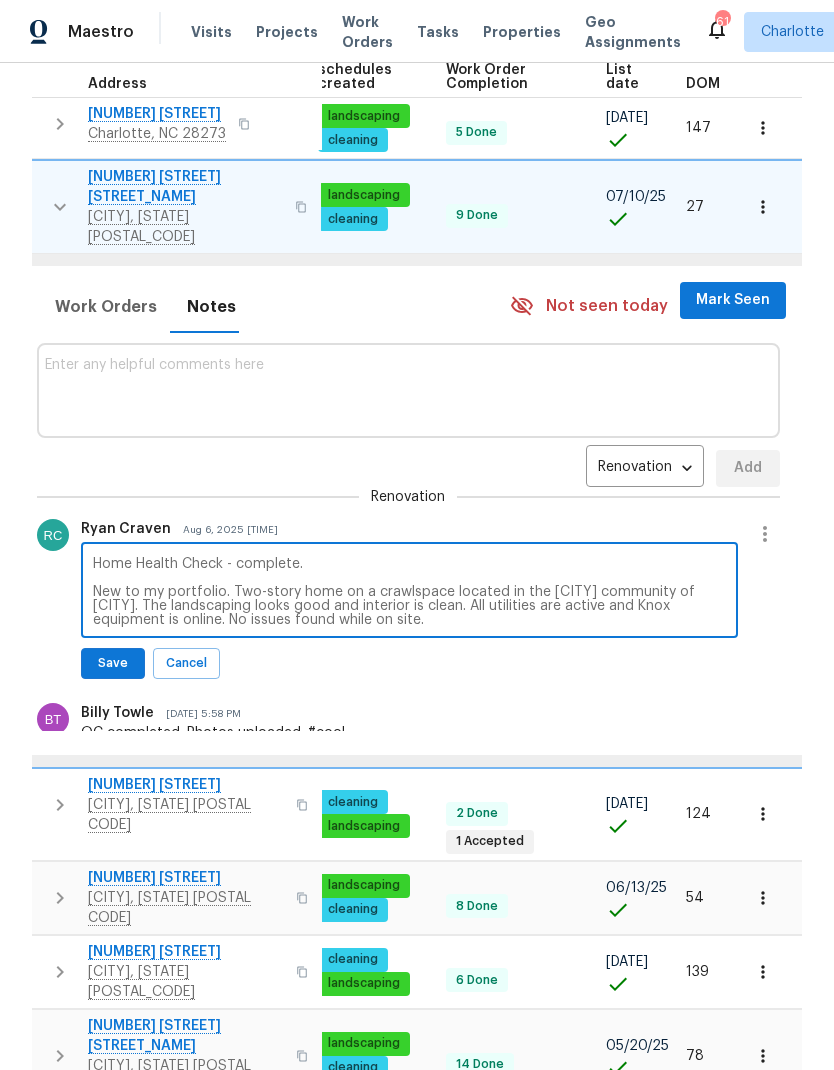 type on "Home Health Check - complete.
New to my portfolio. Two-story home on a crawlspace located in the [CITY] community of [CITY]. The landscaping looks good and interior is clean. All utilities are active and Knox equipment is online. No issues found while on site." 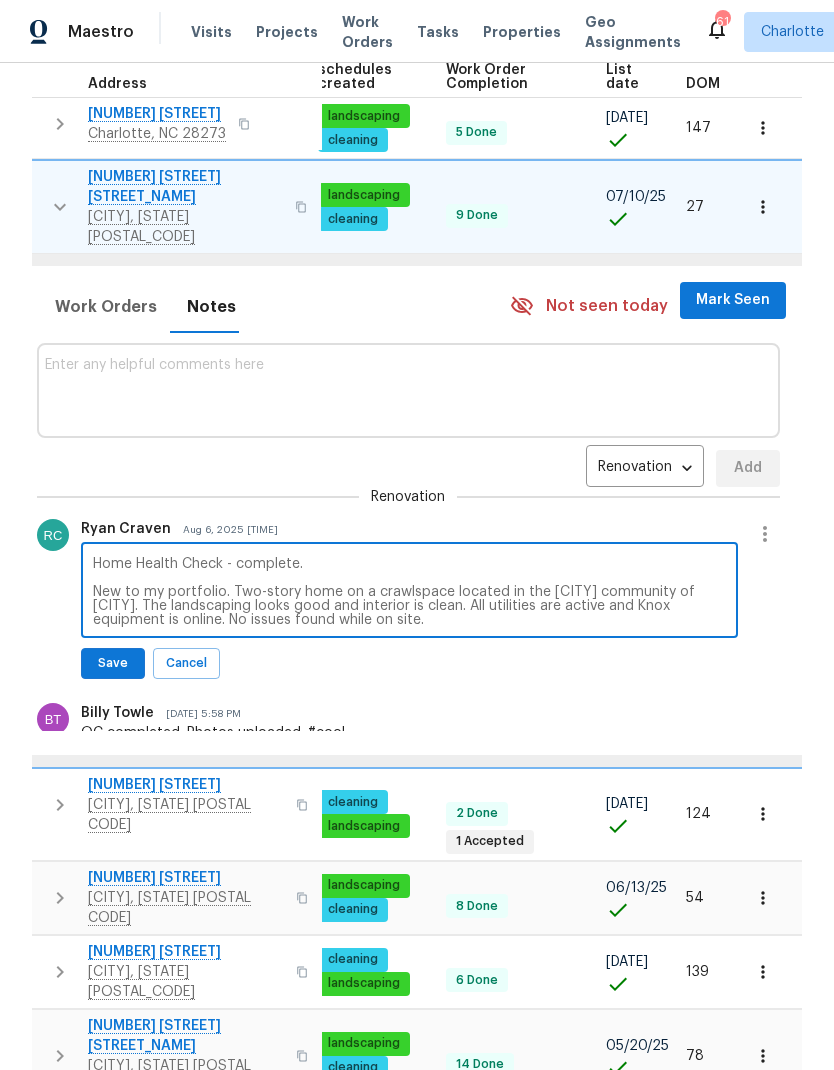 click on "Home Health Check - complete.
New to my portfolio. Two-story home on a crawlspace located in the [CITY] community of [CITY]. The landscaping looks good and interior is clean. All utilities are active and Knox equipment is online. No issues found while on site." at bounding box center [410, 592] 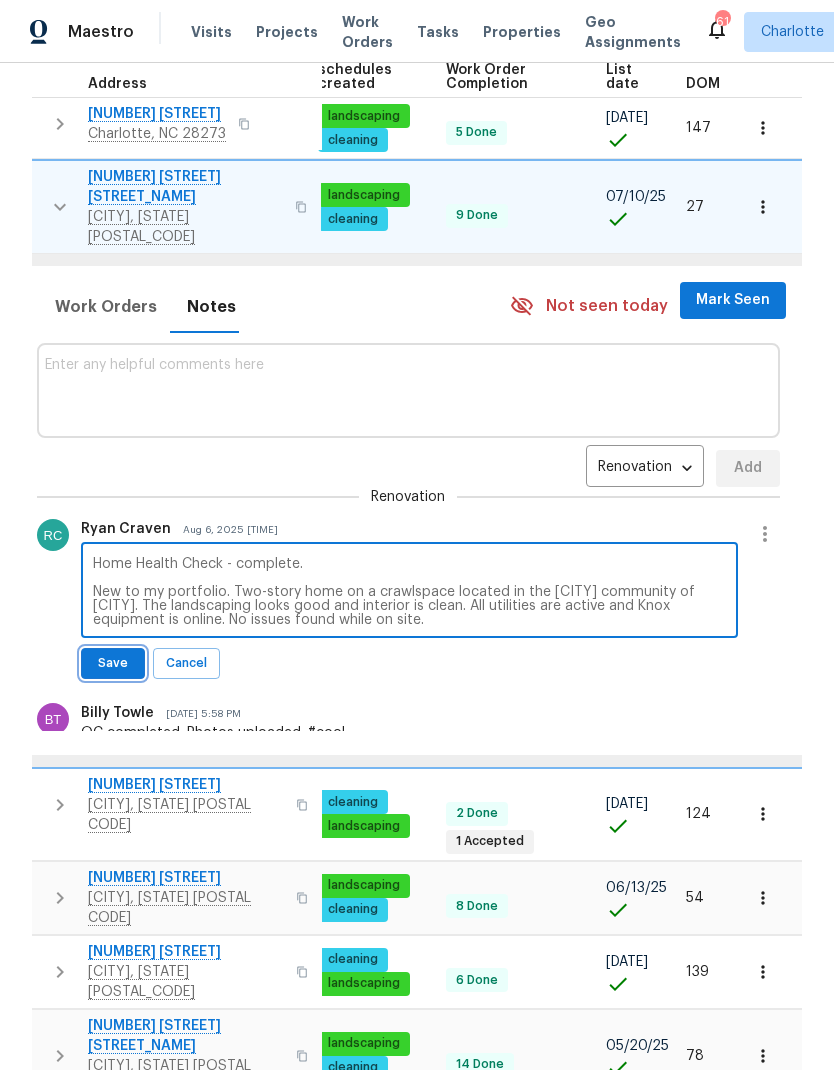 click on "Save" at bounding box center (113, 663) 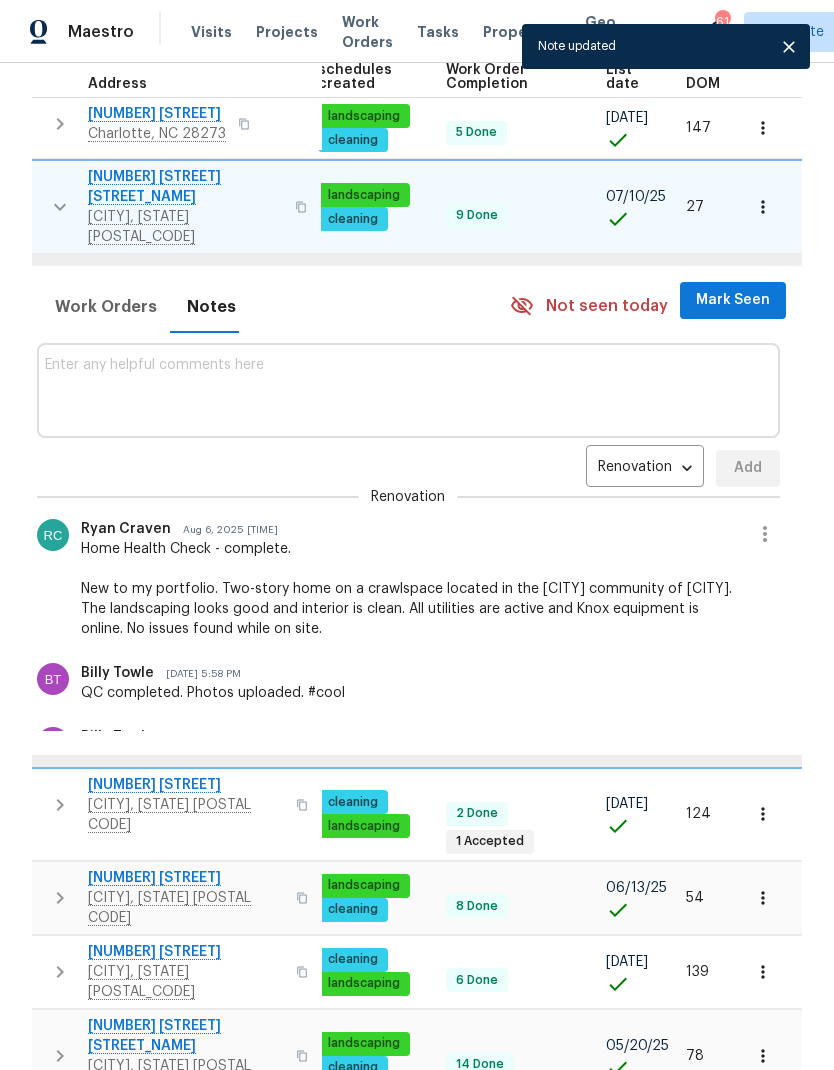 scroll, scrollTop: 0, scrollLeft: 0, axis: both 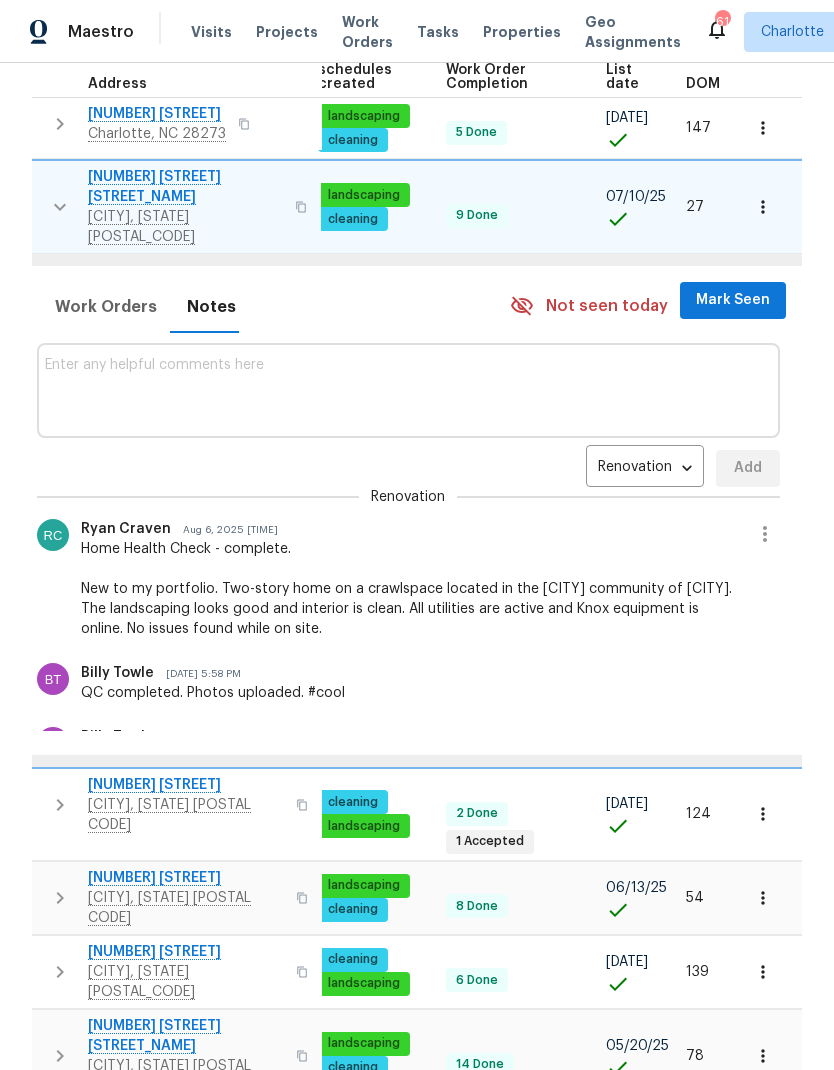 click on "Mark Seen" at bounding box center (733, 300) 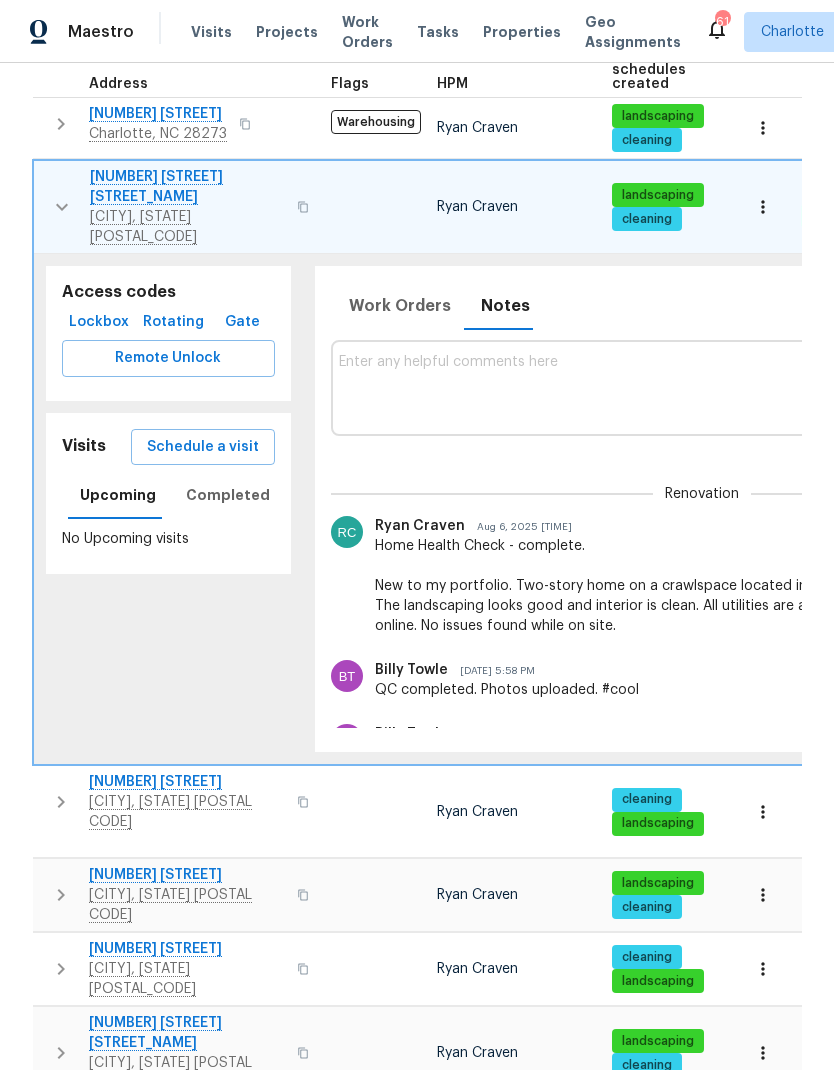 scroll, scrollTop: 0, scrollLeft: 0, axis: both 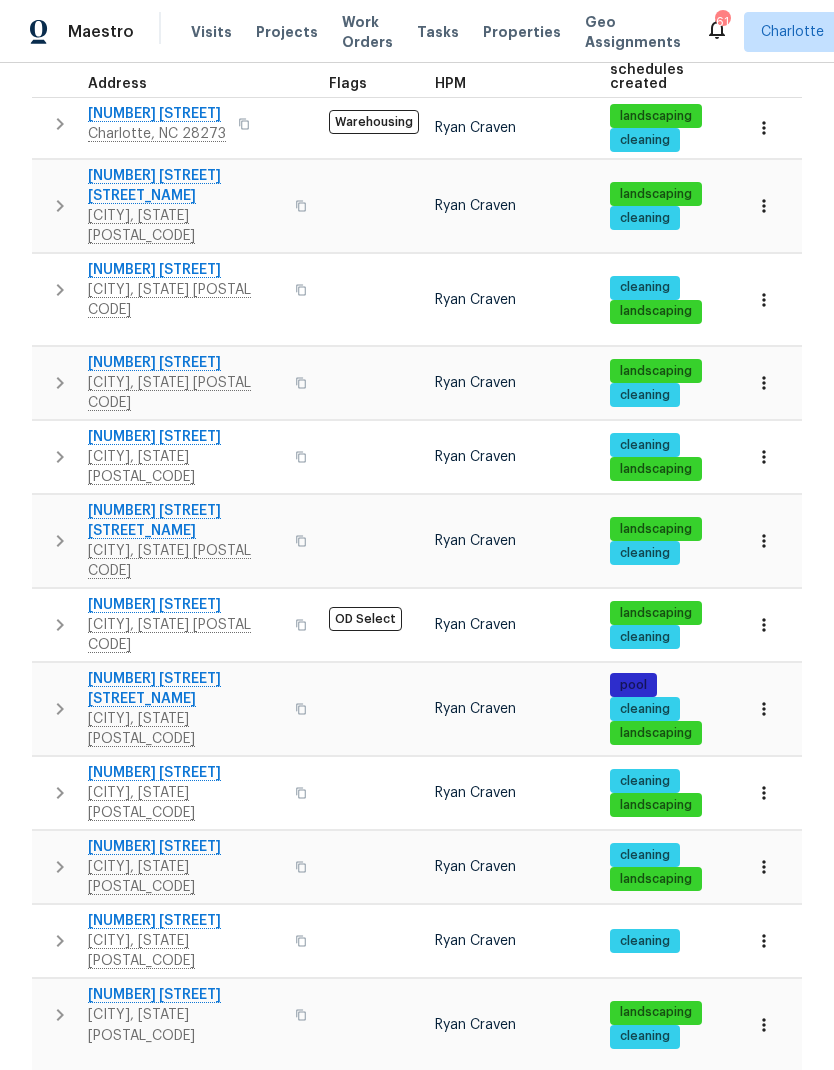 click 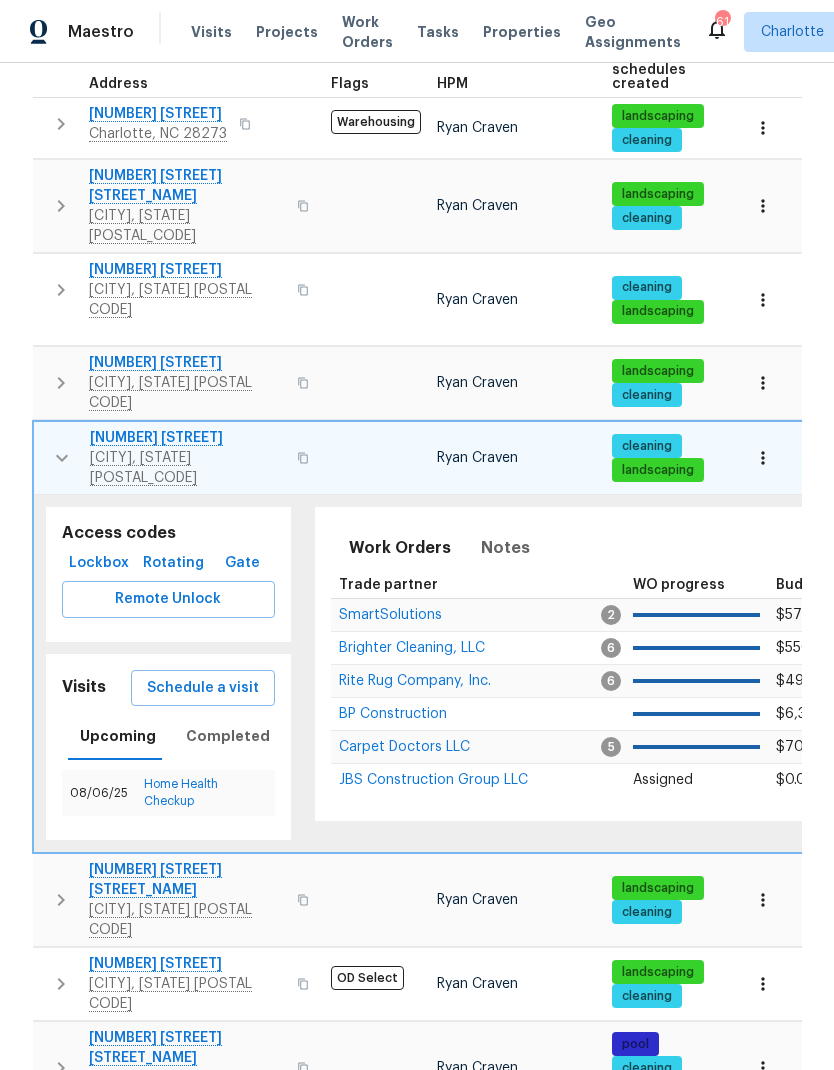 scroll, scrollTop: 0, scrollLeft: 1, axis: horizontal 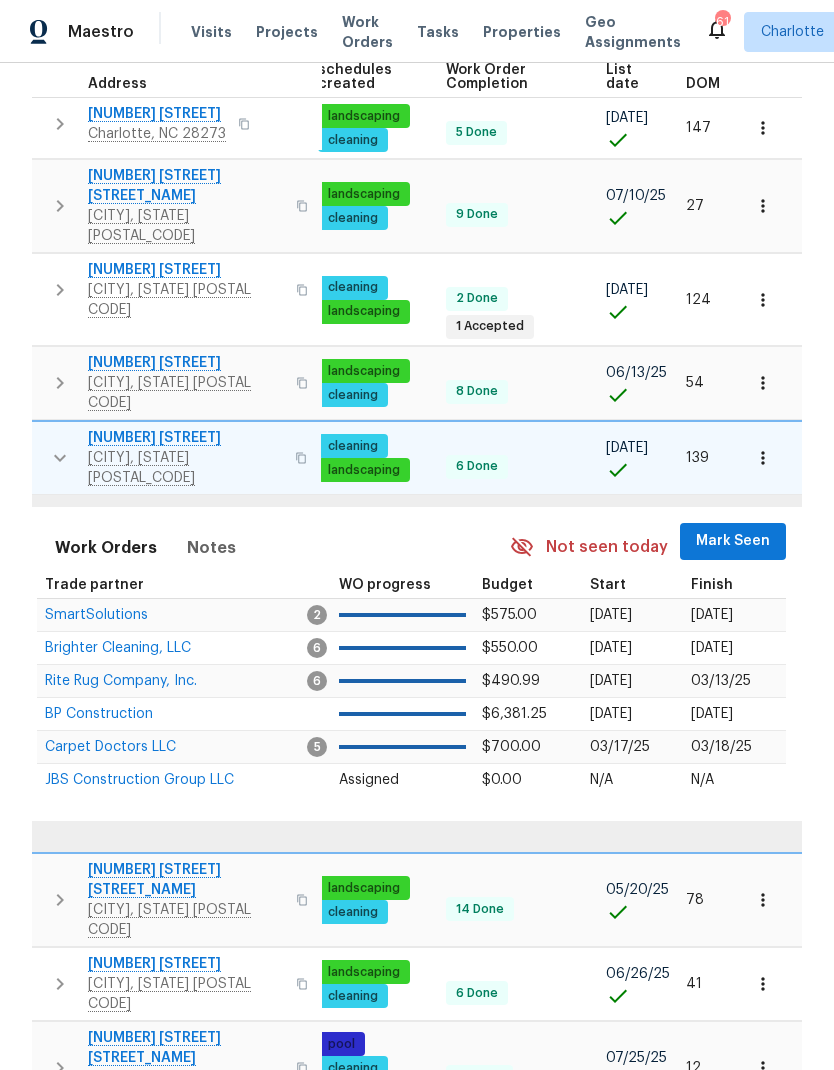 click on "Mark Seen" at bounding box center (733, 541) 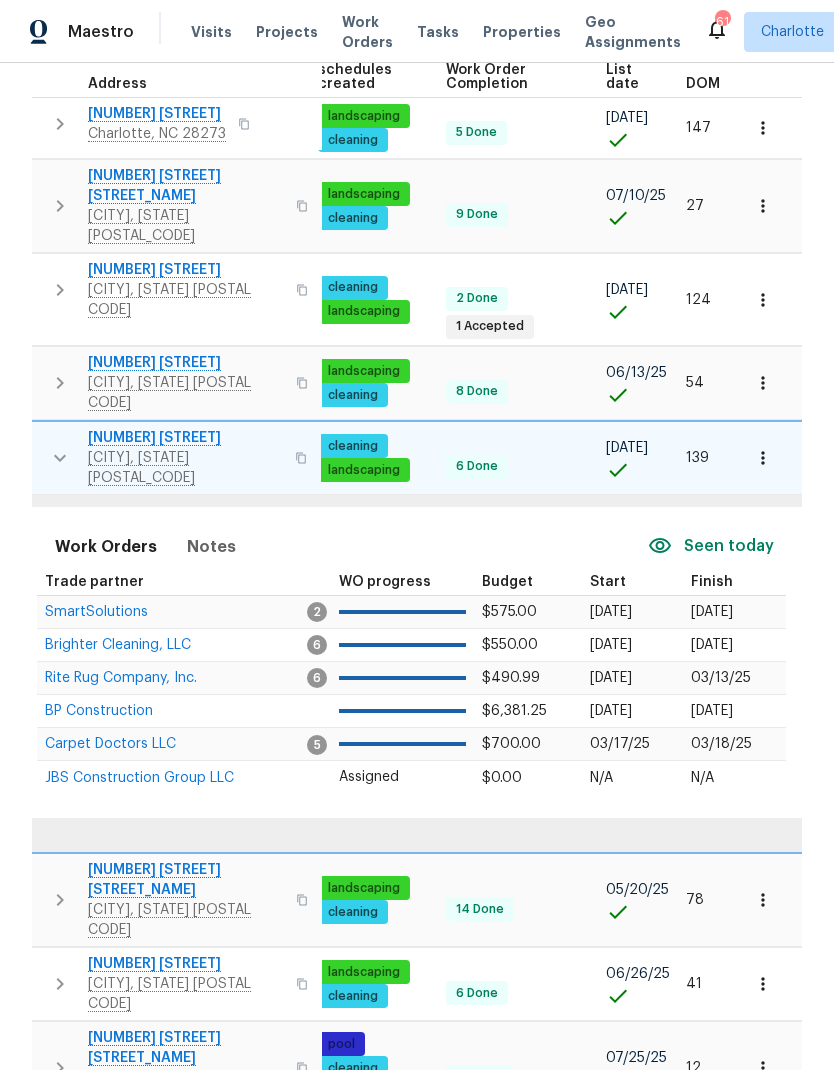 scroll, scrollTop: 0, scrollLeft: -1, axis: horizontal 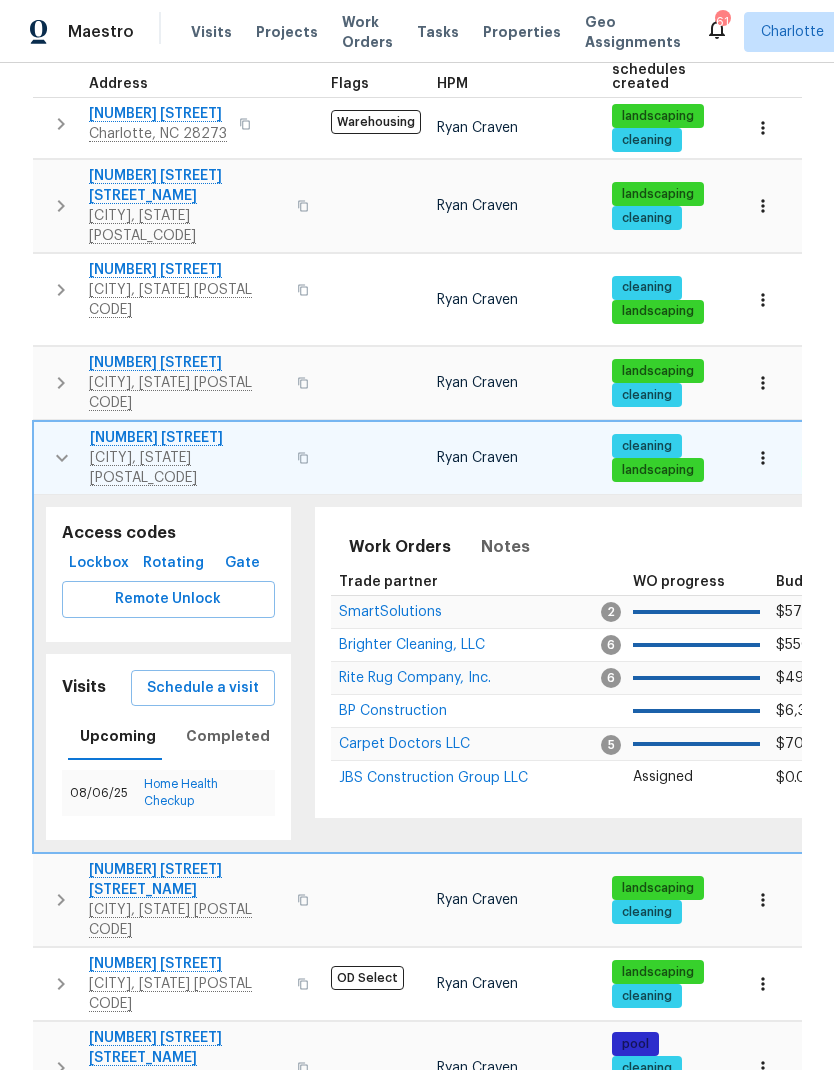 click 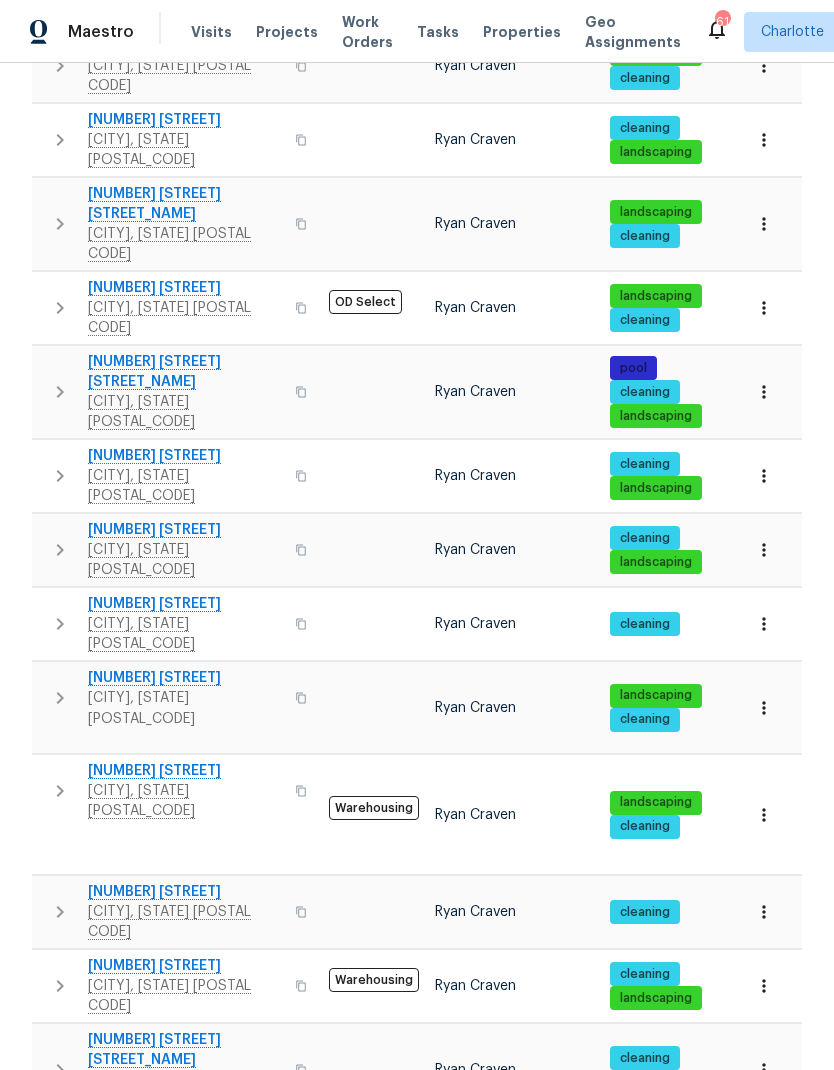 scroll, scrollTop: 645, scrollLeft: 0, axis: vertical 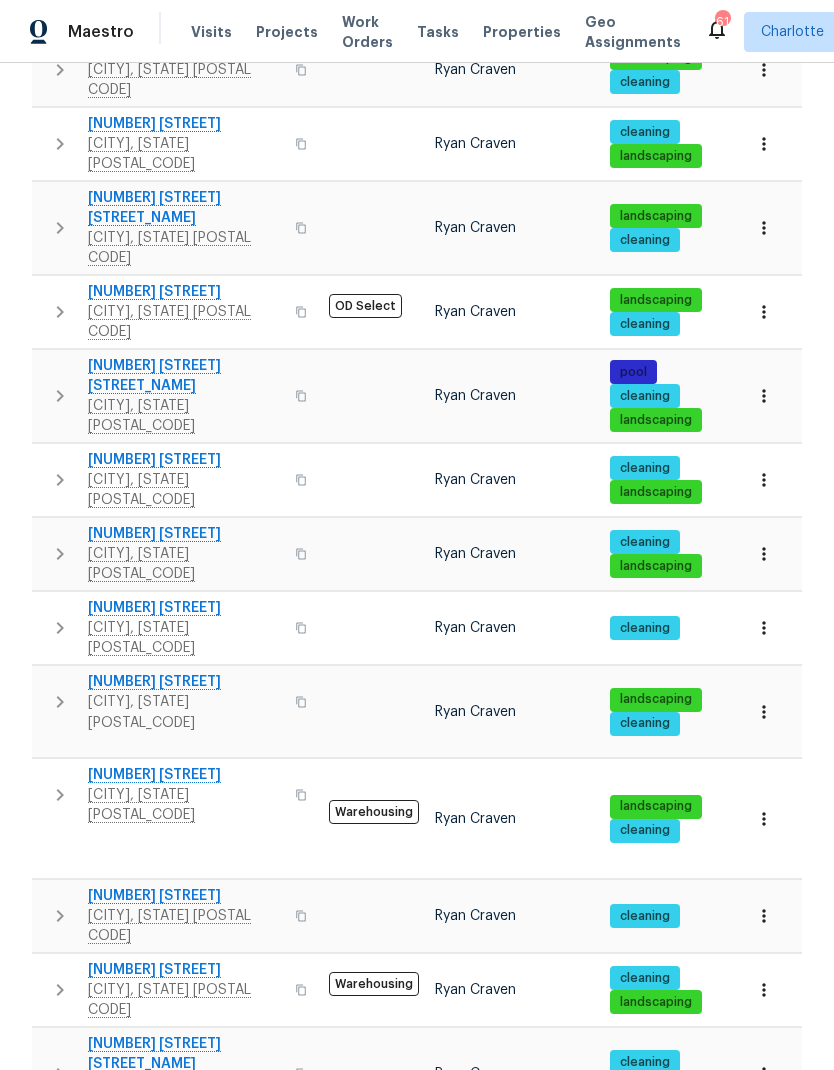 click 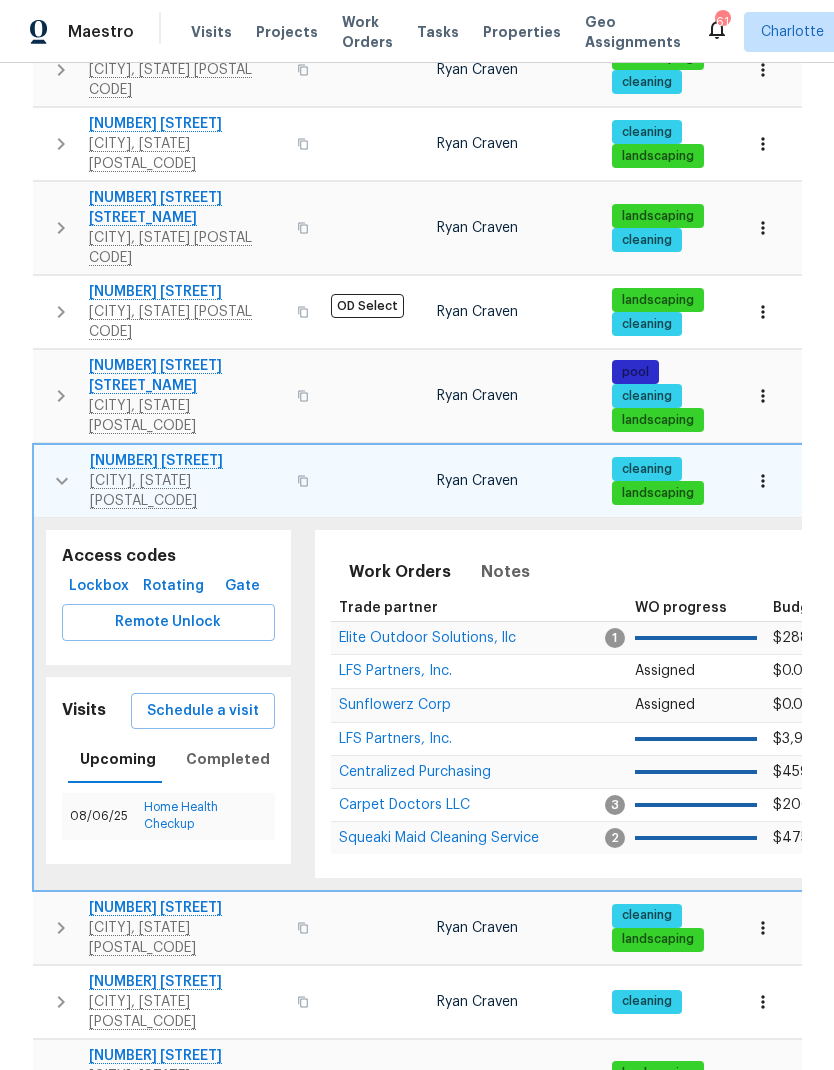 scroll, scrollTop: 0, scrollLeft: 2, axis: horizontal 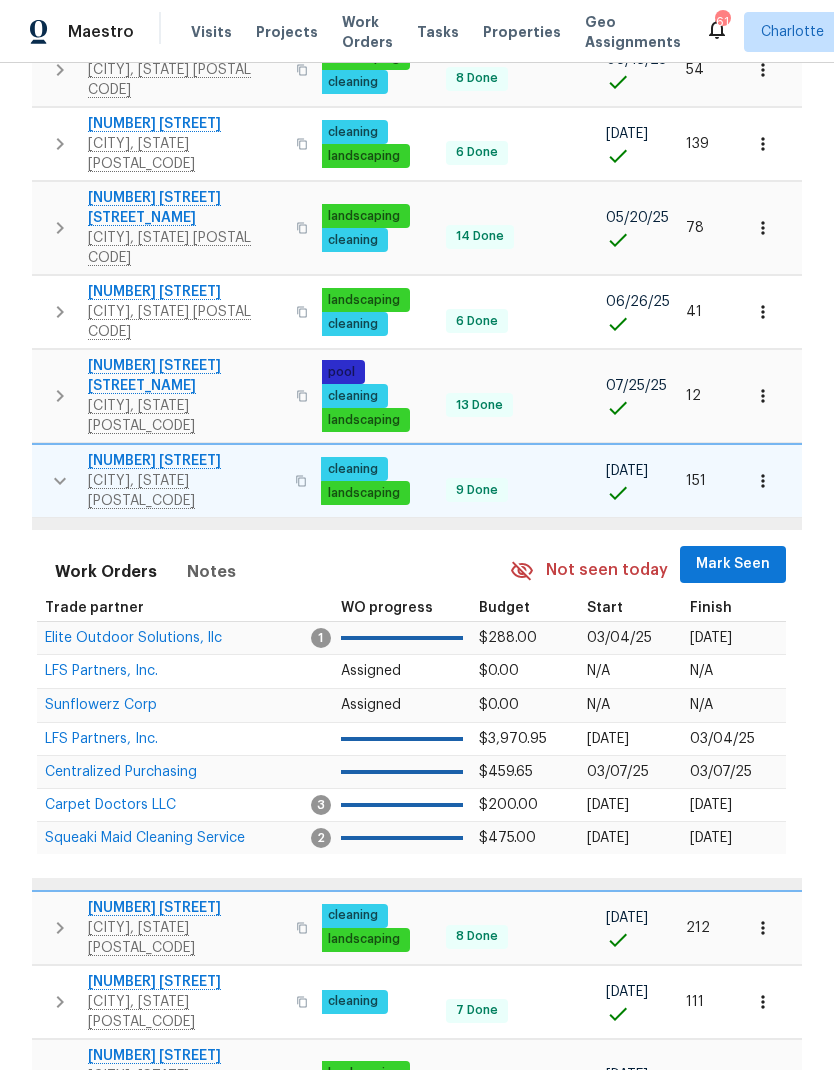 click on "Mark Seen" at bounding box center [733, 564] 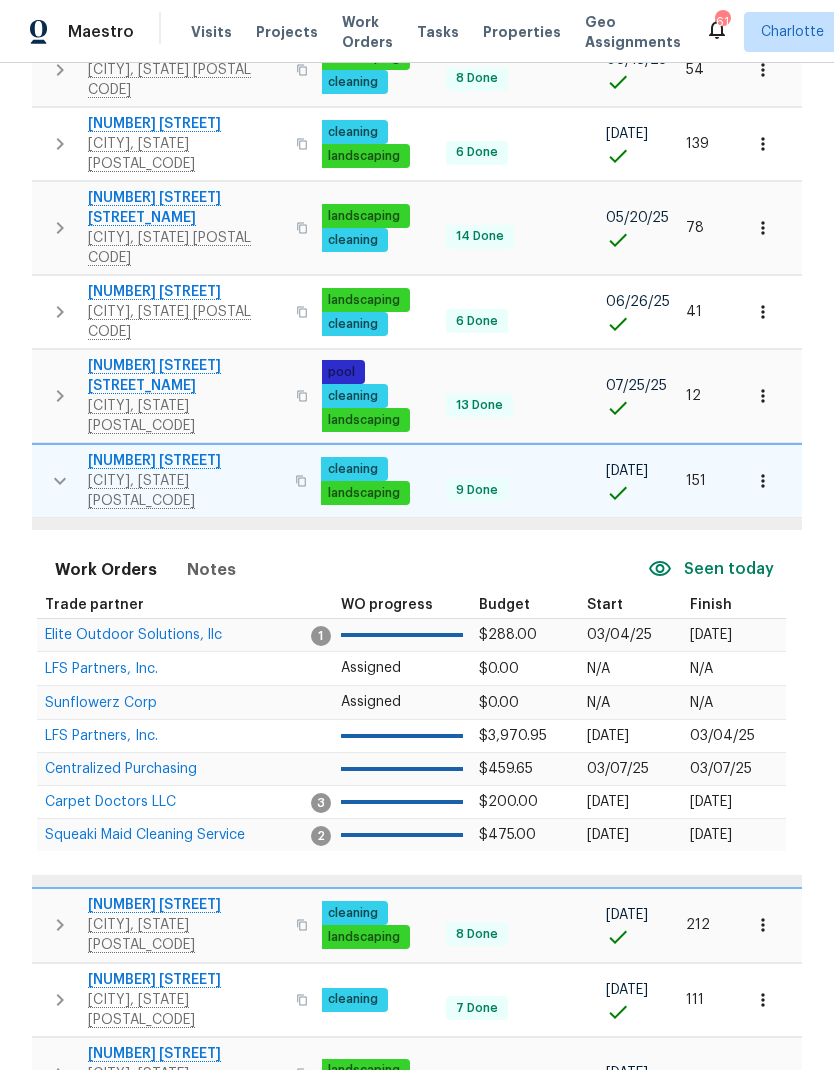 scroll, scrollTop: 0, scrollLeft: -2, axis: horizontal 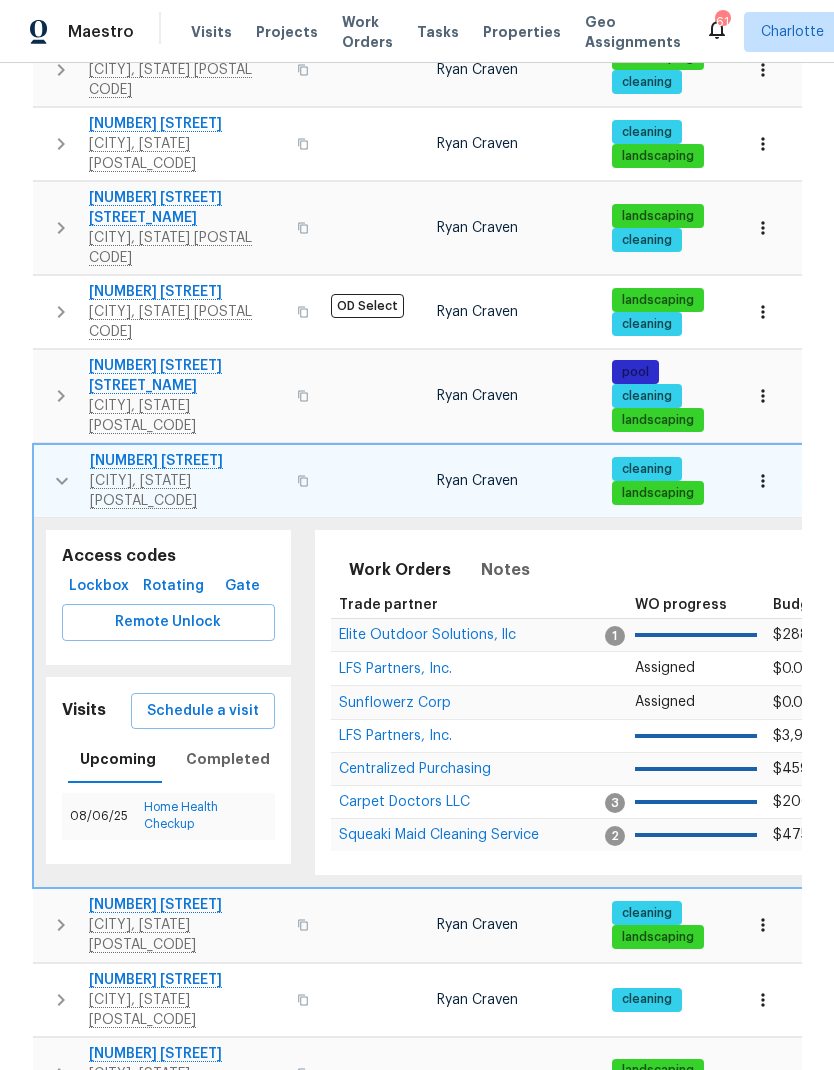 click 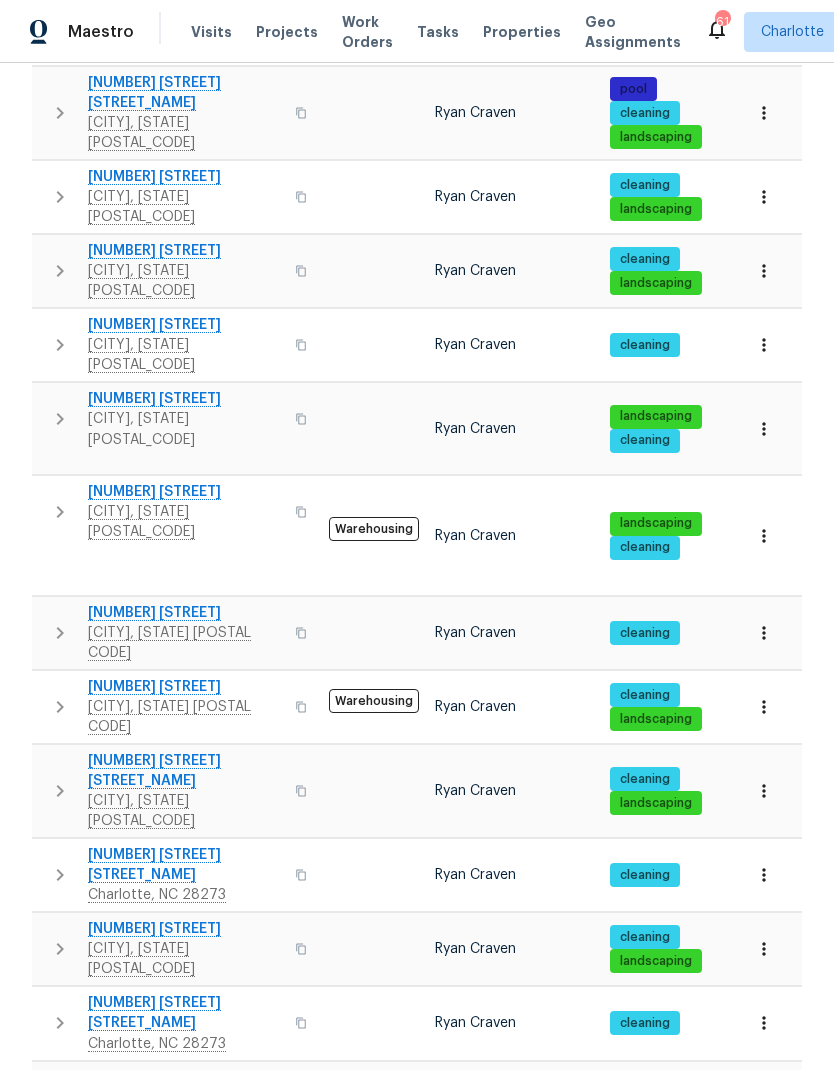 scroll, scrollTop: 927, scrollLeft: 0, axis: vertical 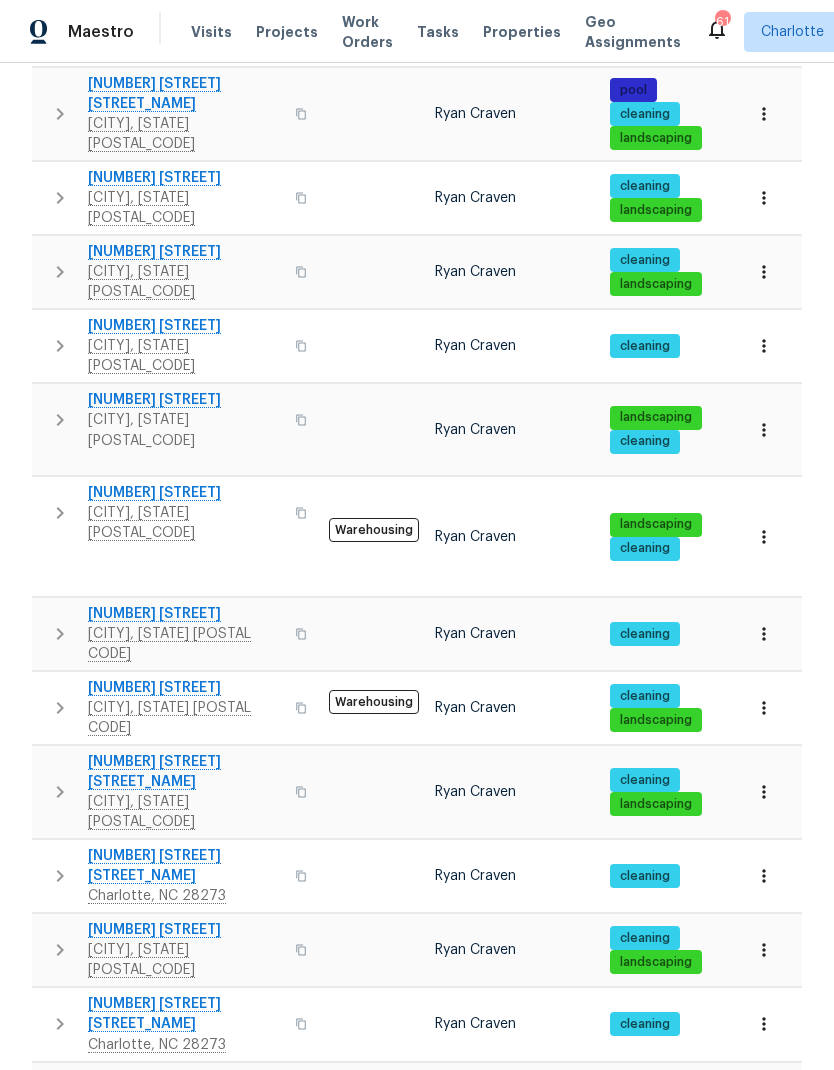 click on "2" at bounding box center [522, 1545] 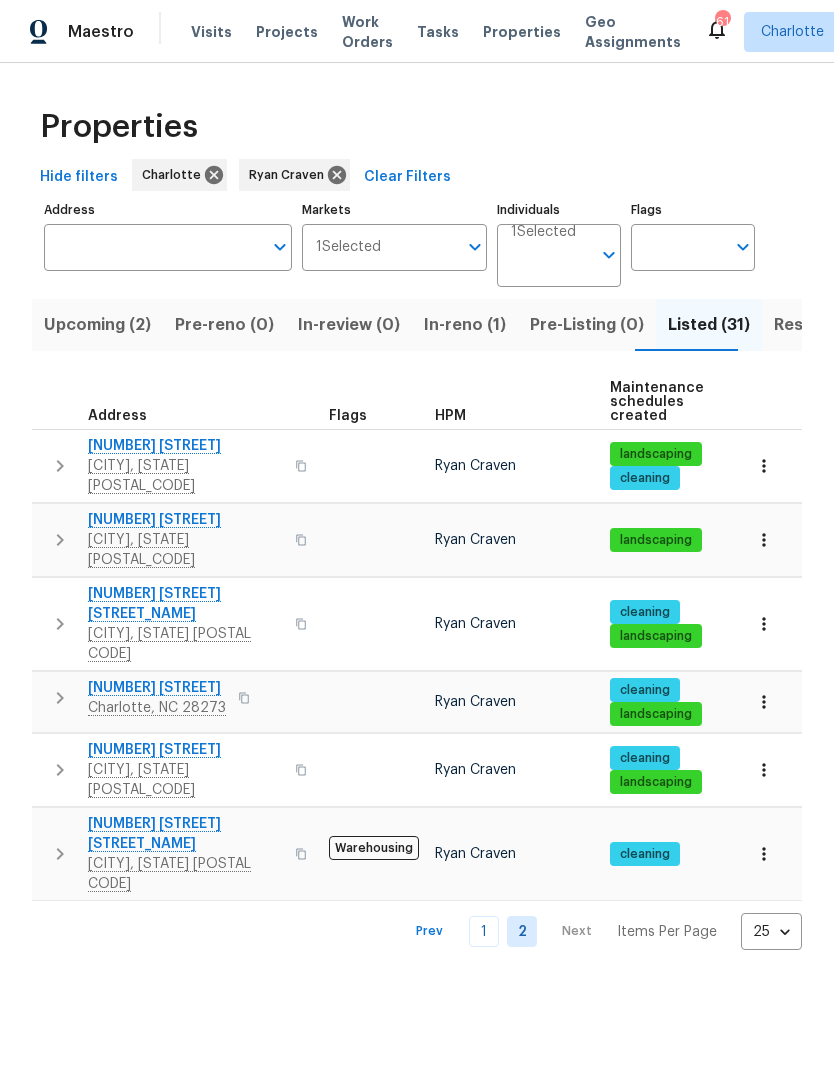 scroll, scrollTop: 0, scrollLeft: 0, axis: both 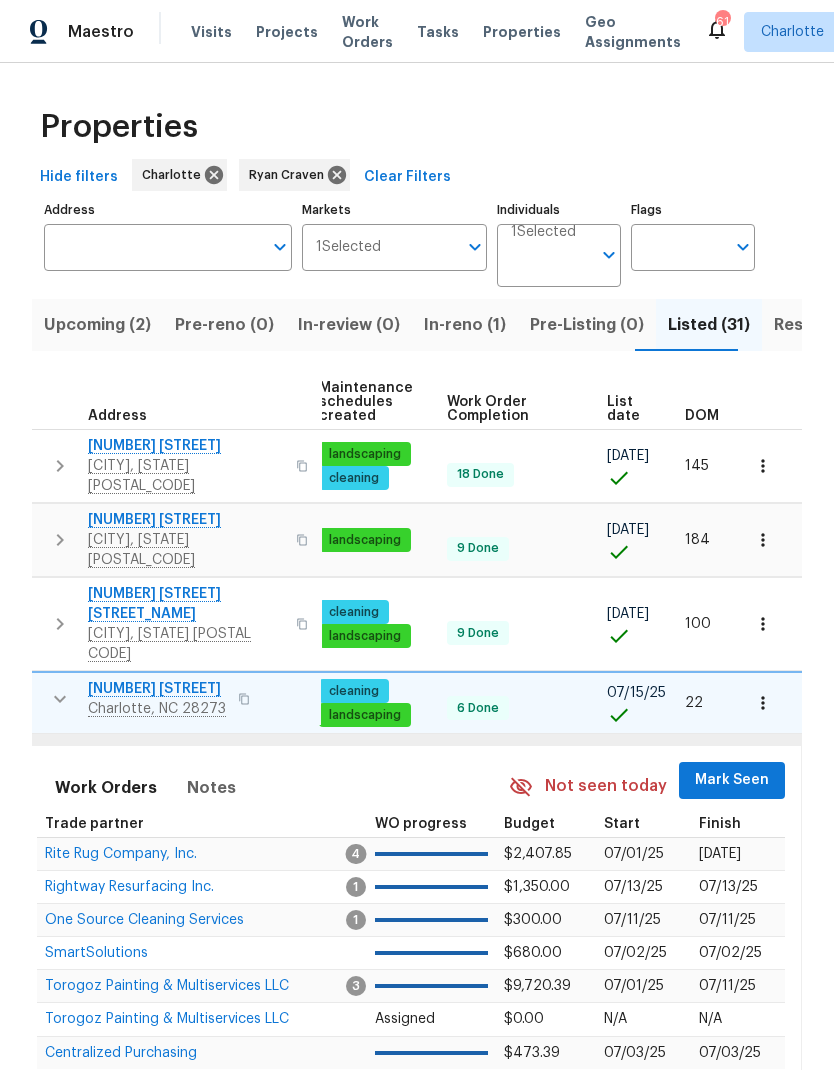 click on "Mark Seen" at bounding box center (732, 780) 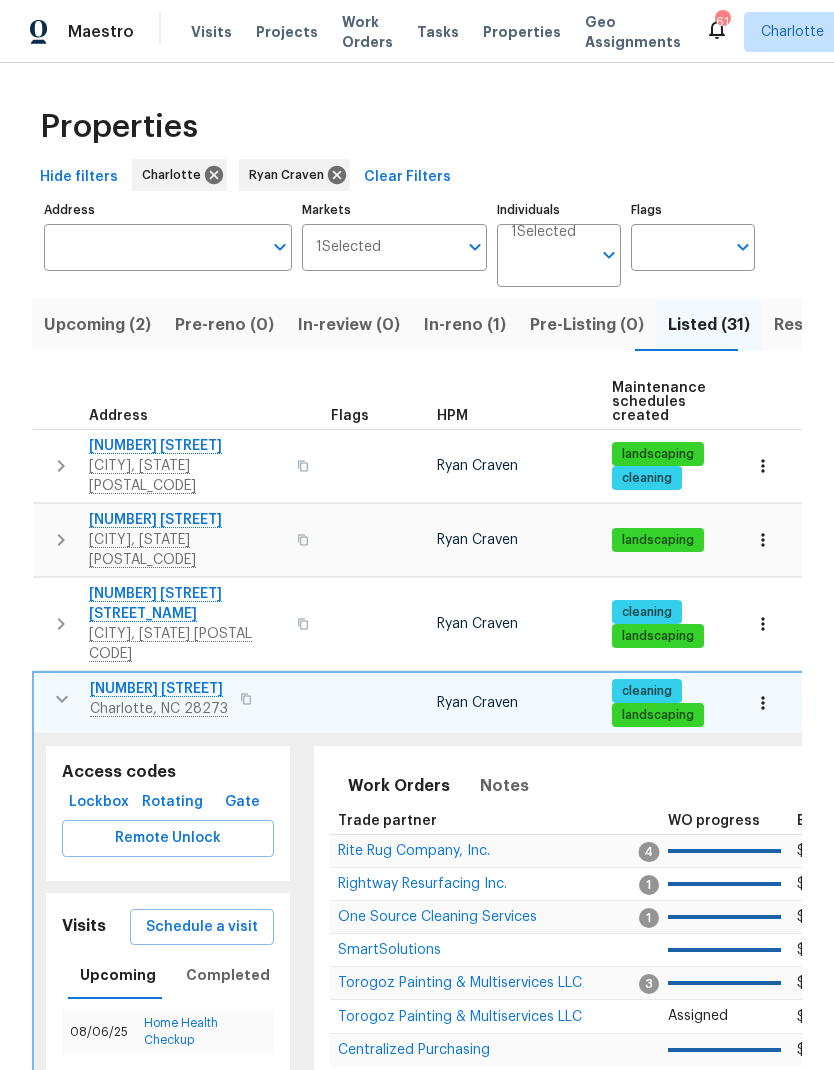 scroll, scrollTop: 0, scrollLeft: 0, axis: both 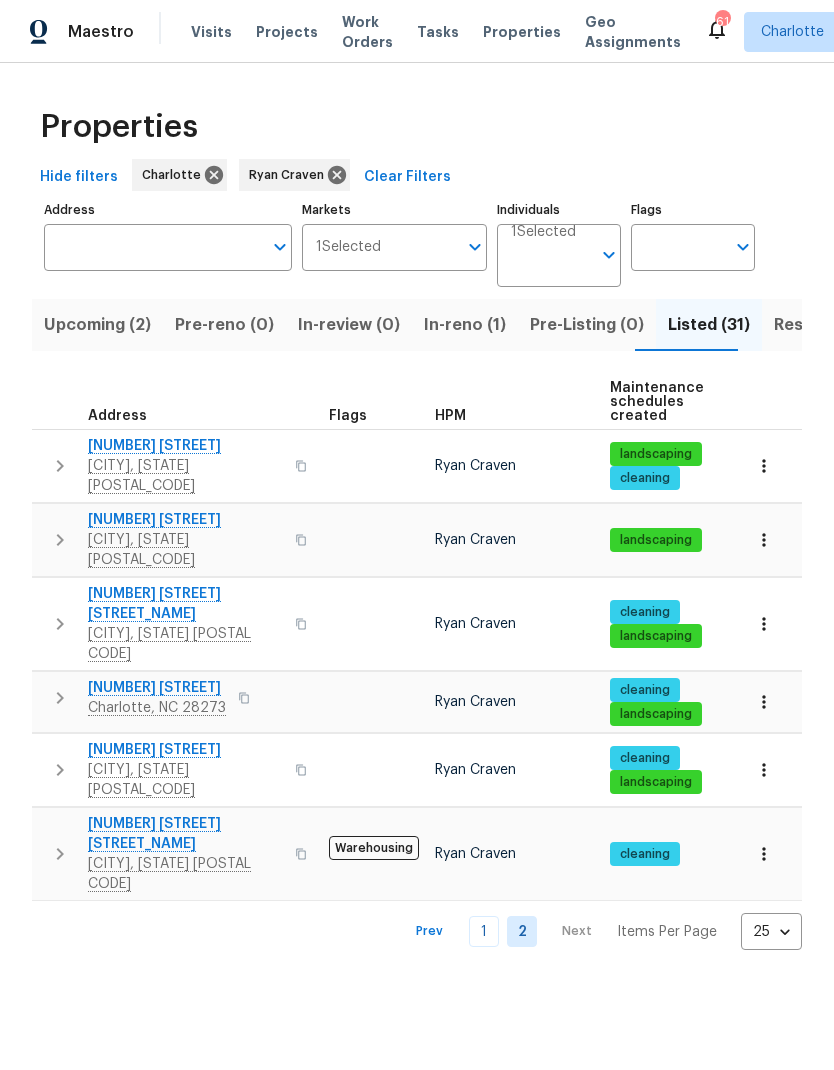 click on "1" at bounding box center [484, 931] 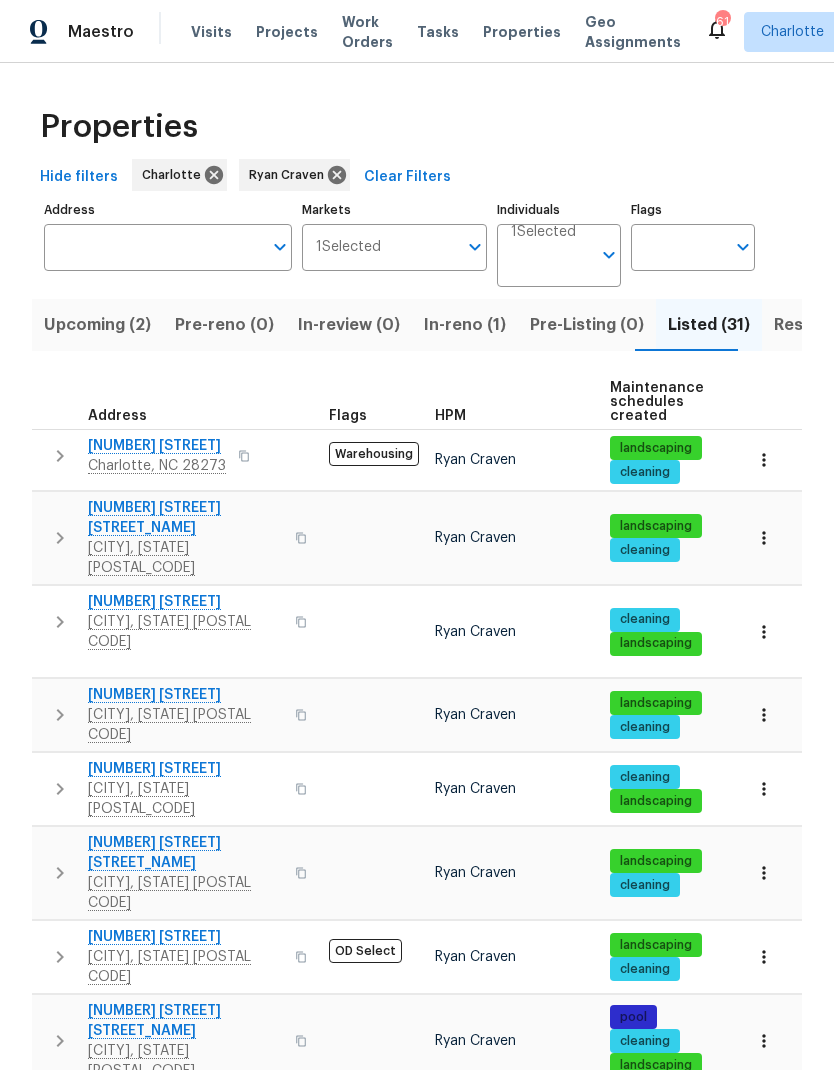 scroll, scrollTop: 0, scrollLeft: 0, axis: both 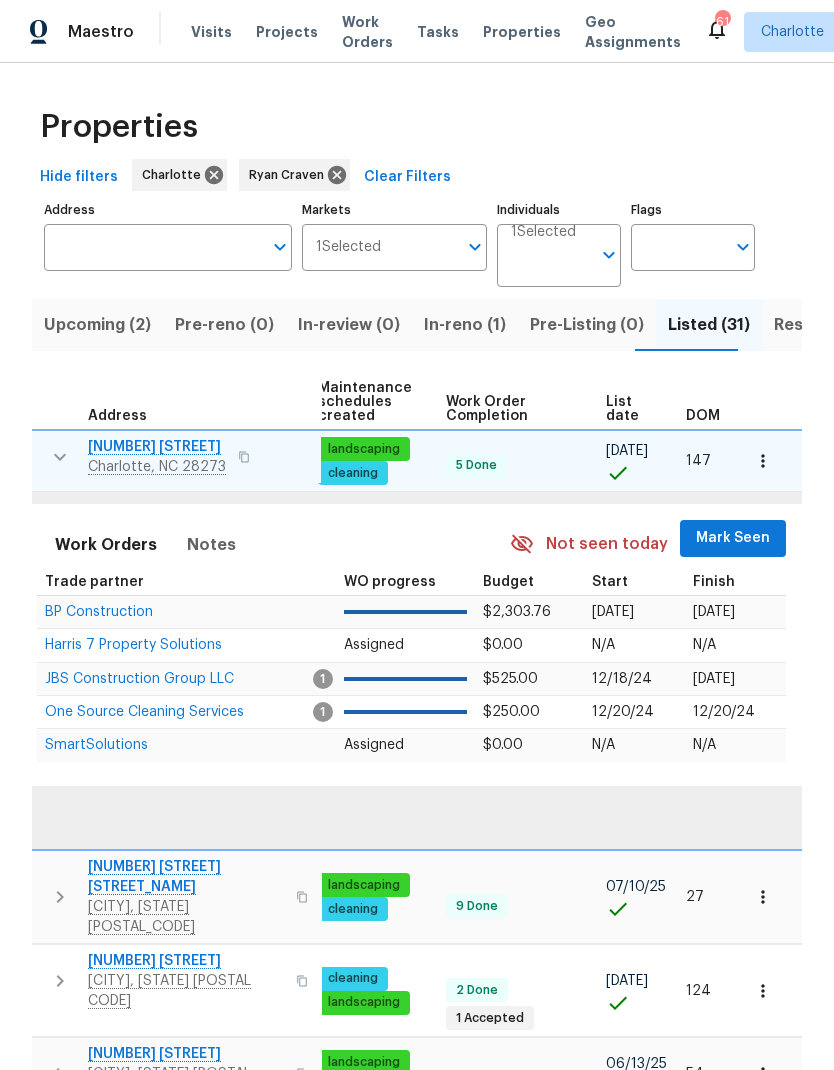 click on "Mark Seen" at bounding box center (733, 538) 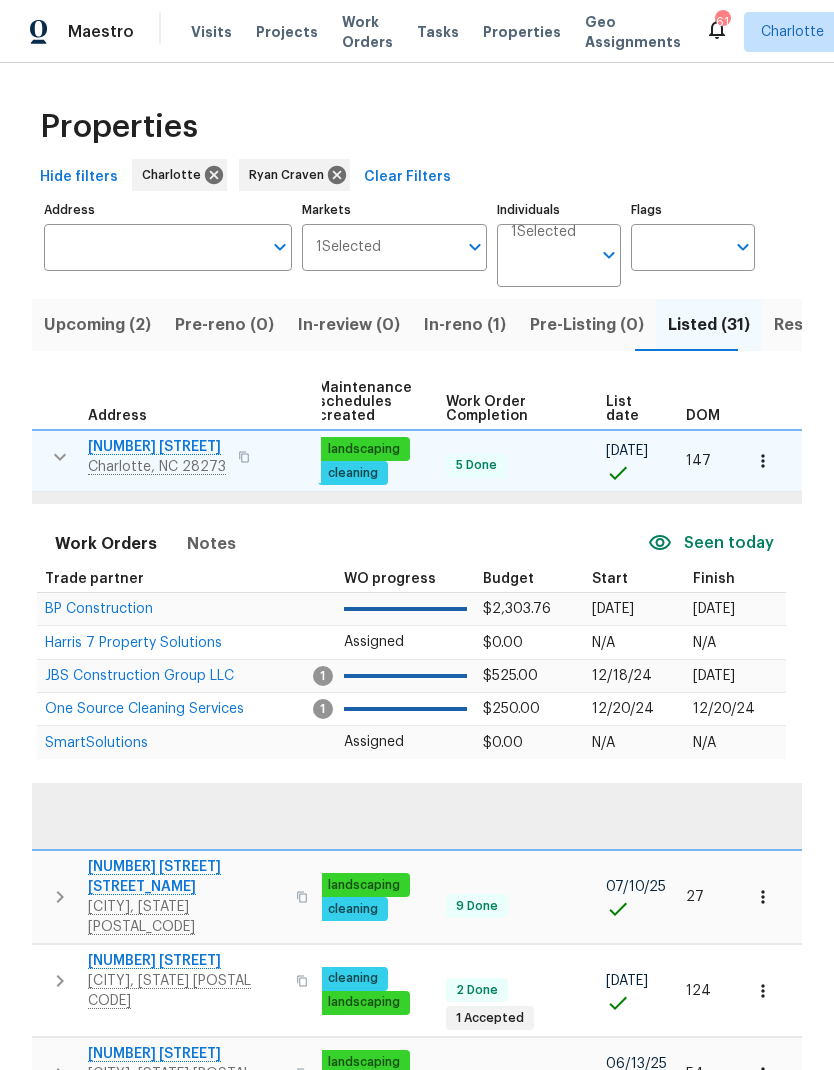 scroll, scrollTop: 0, scrollLeft: 0, axis: both 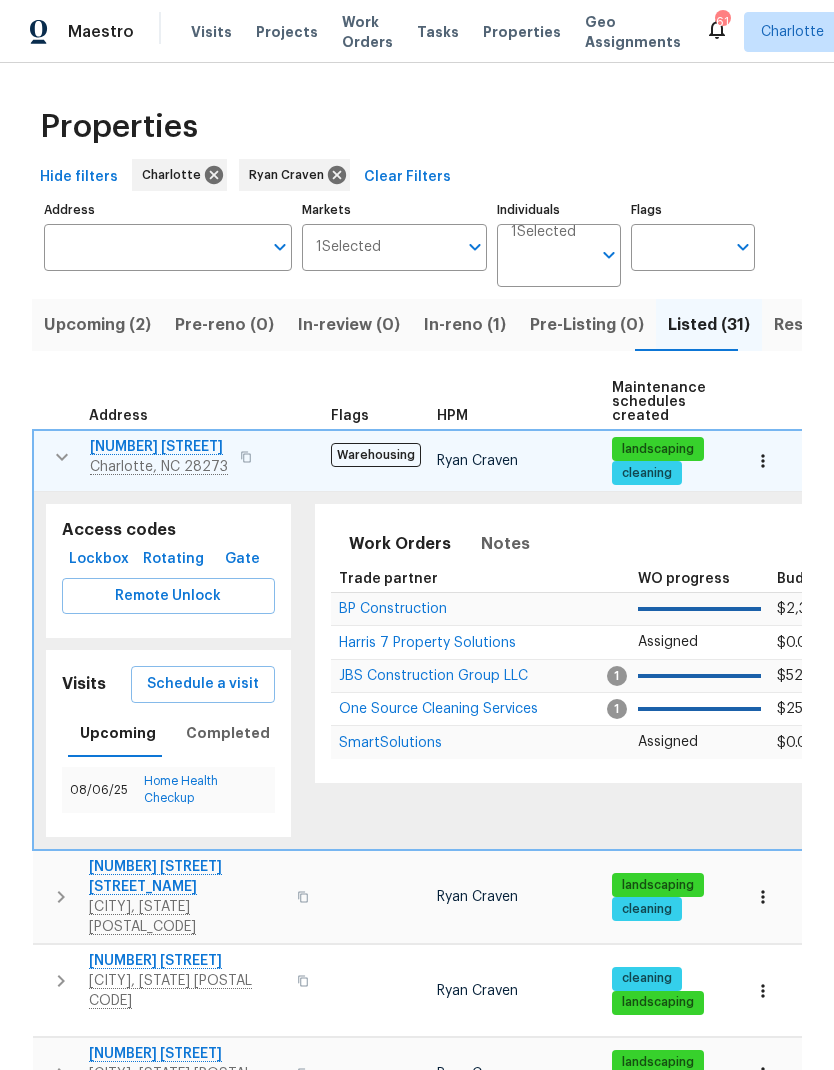 click 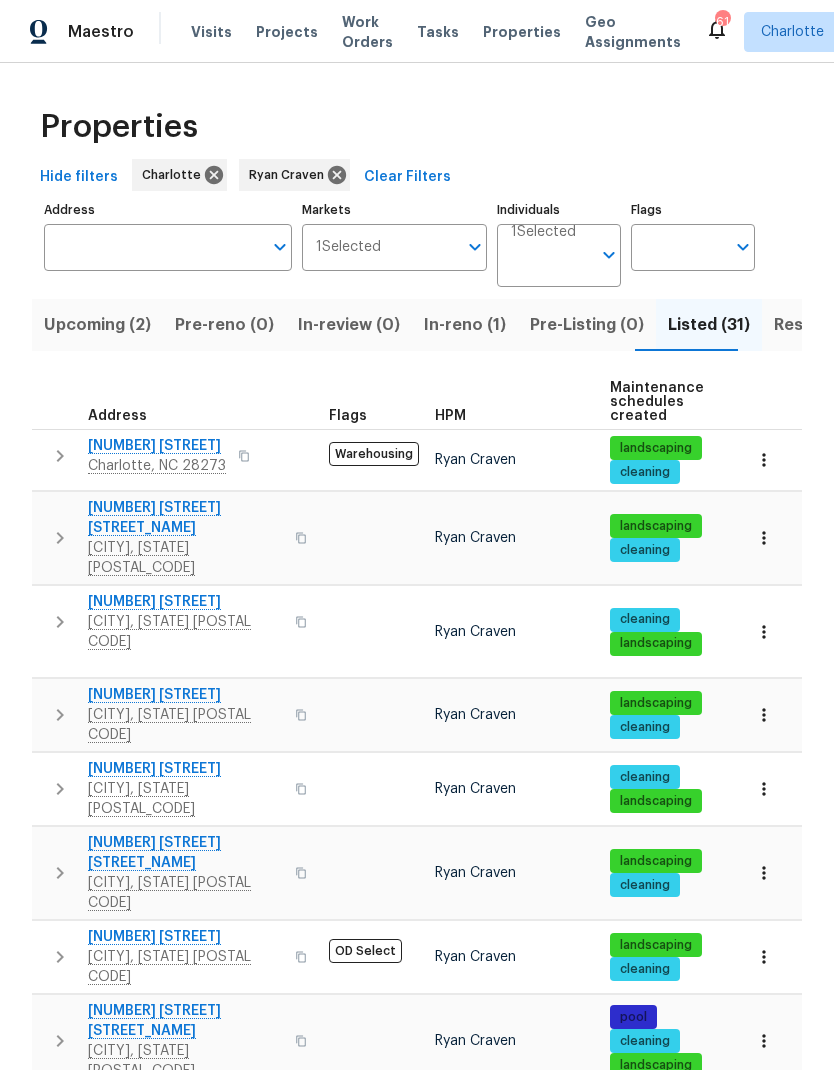 click on "In-reno (1)" at bounding box center [465, 325] 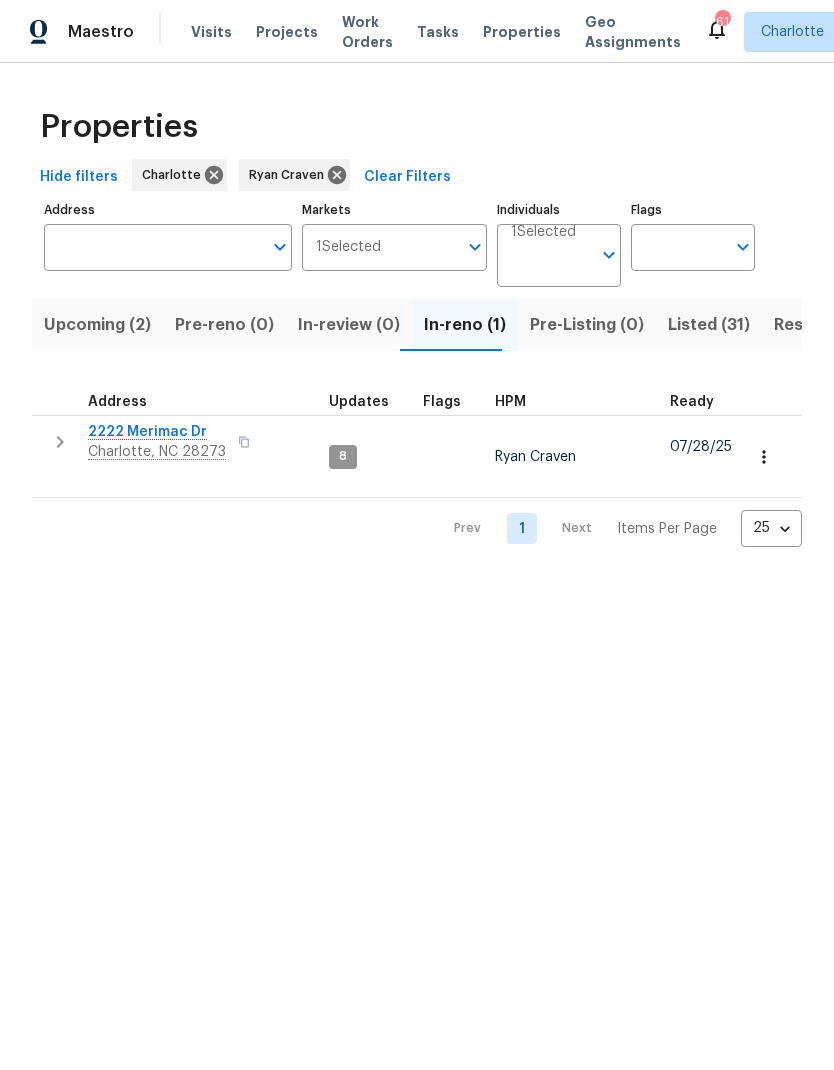 click on "Listed (31)" at bounding box center (709, 325) 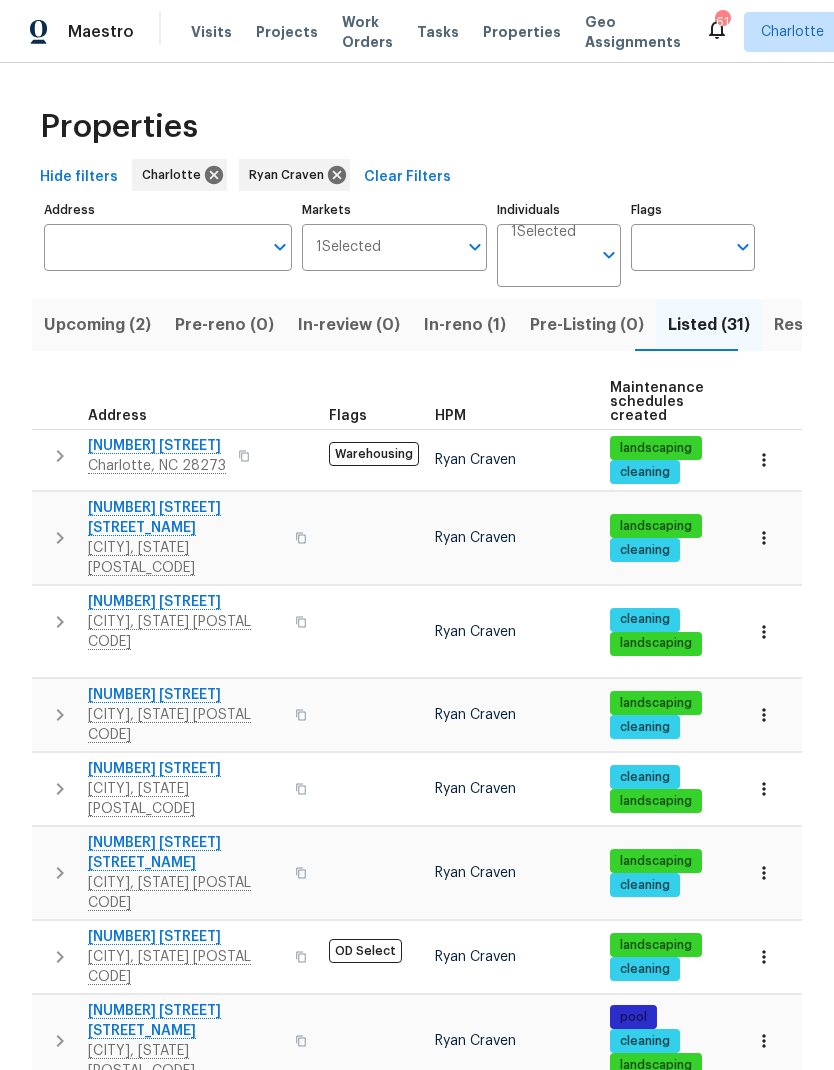click 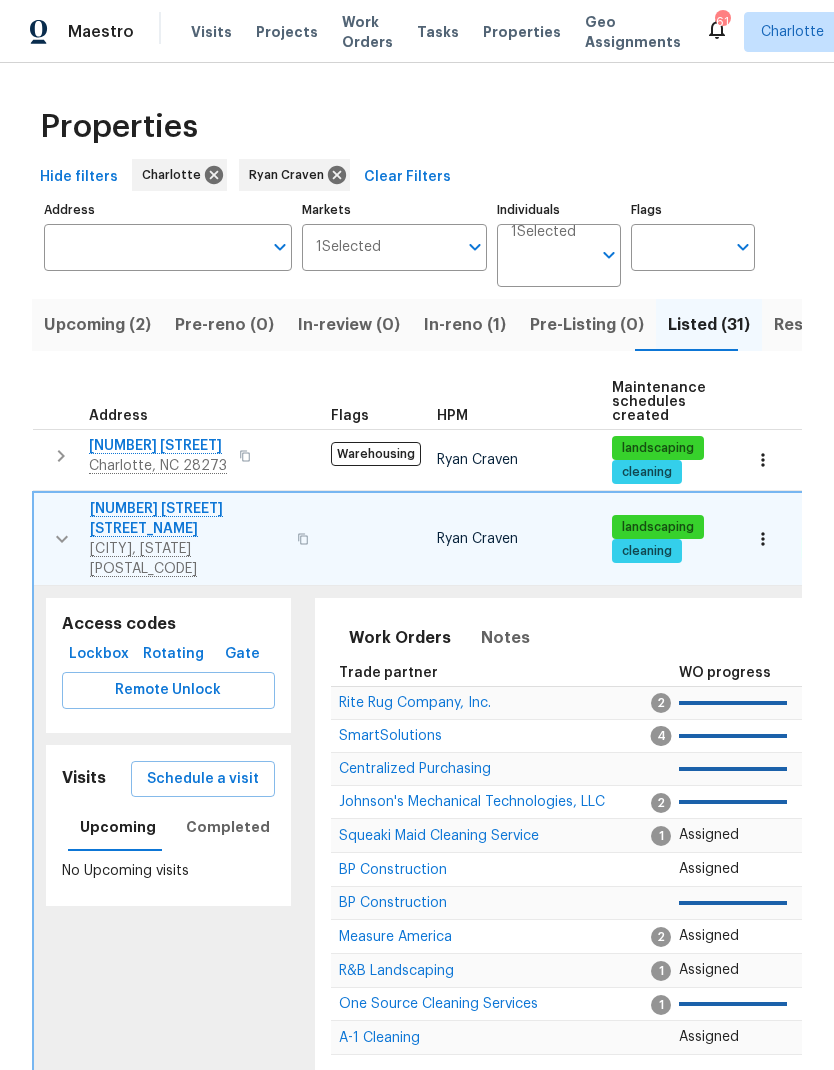 scroll, scrollTop: 0, scrollLeft: 1, axis: horizontal 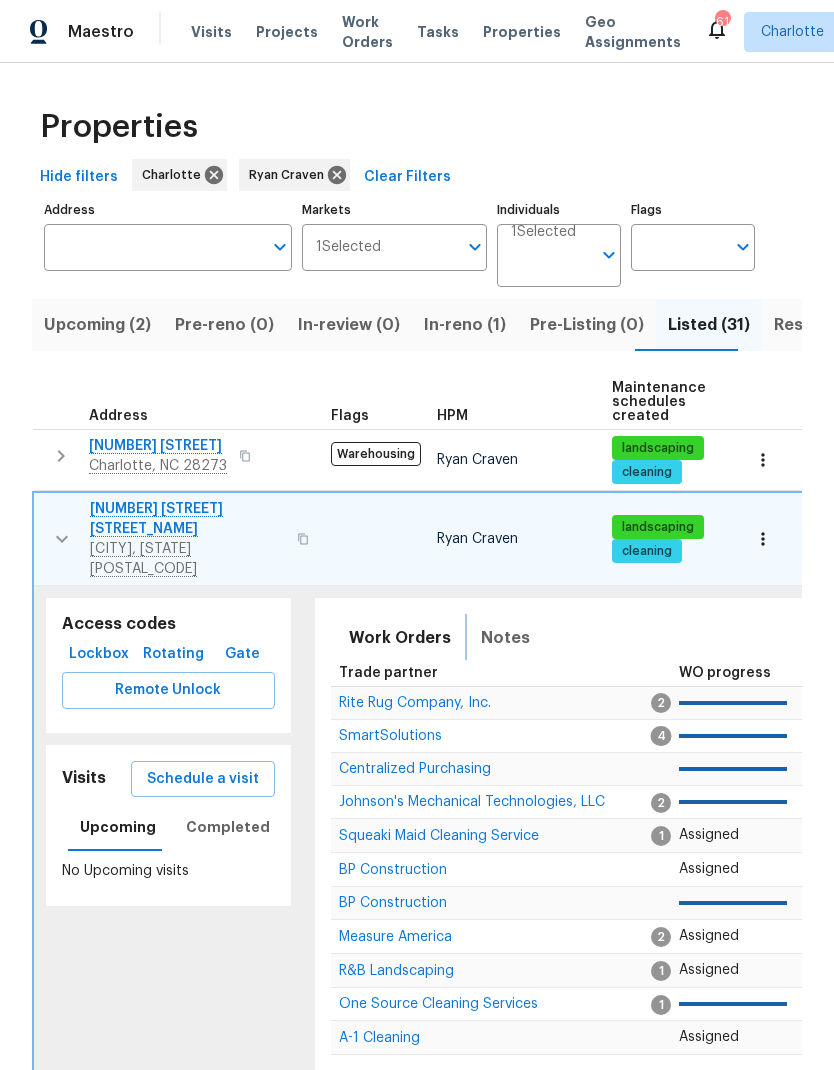 click on "Notes" at bounding box center (505, 638) 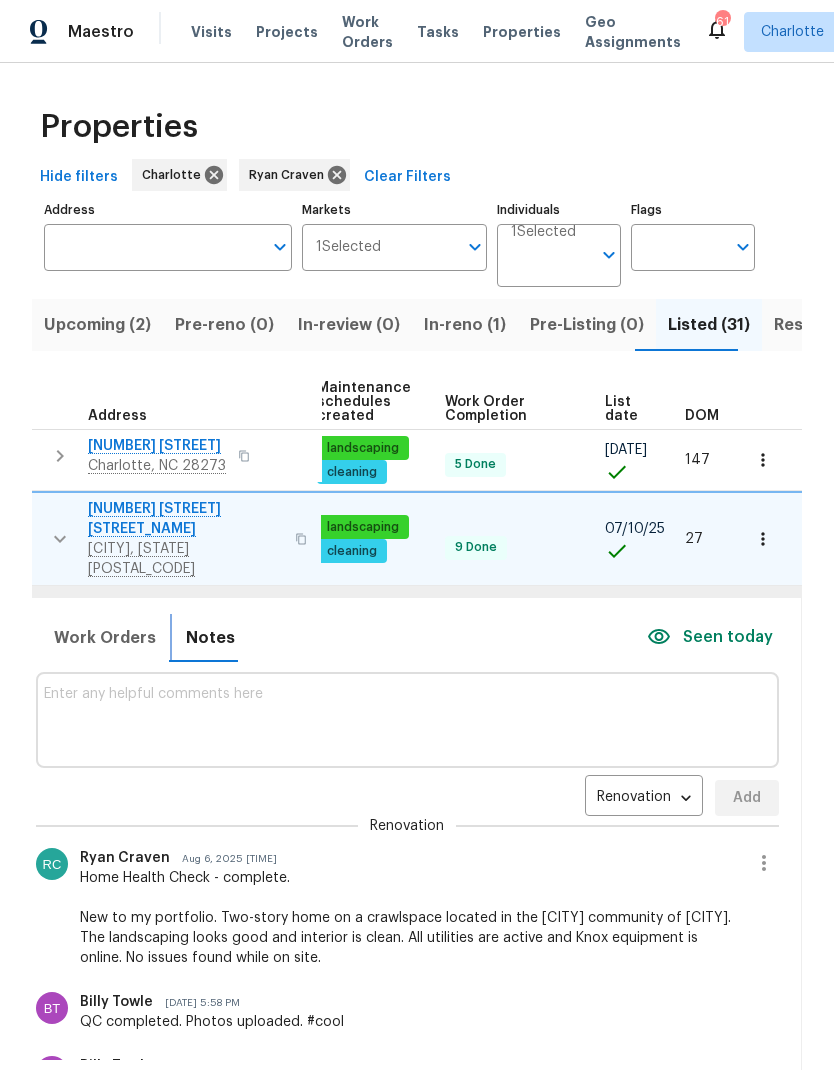 scroll, scrollTop: 0, scrollLeft: 294, axis: horizontal 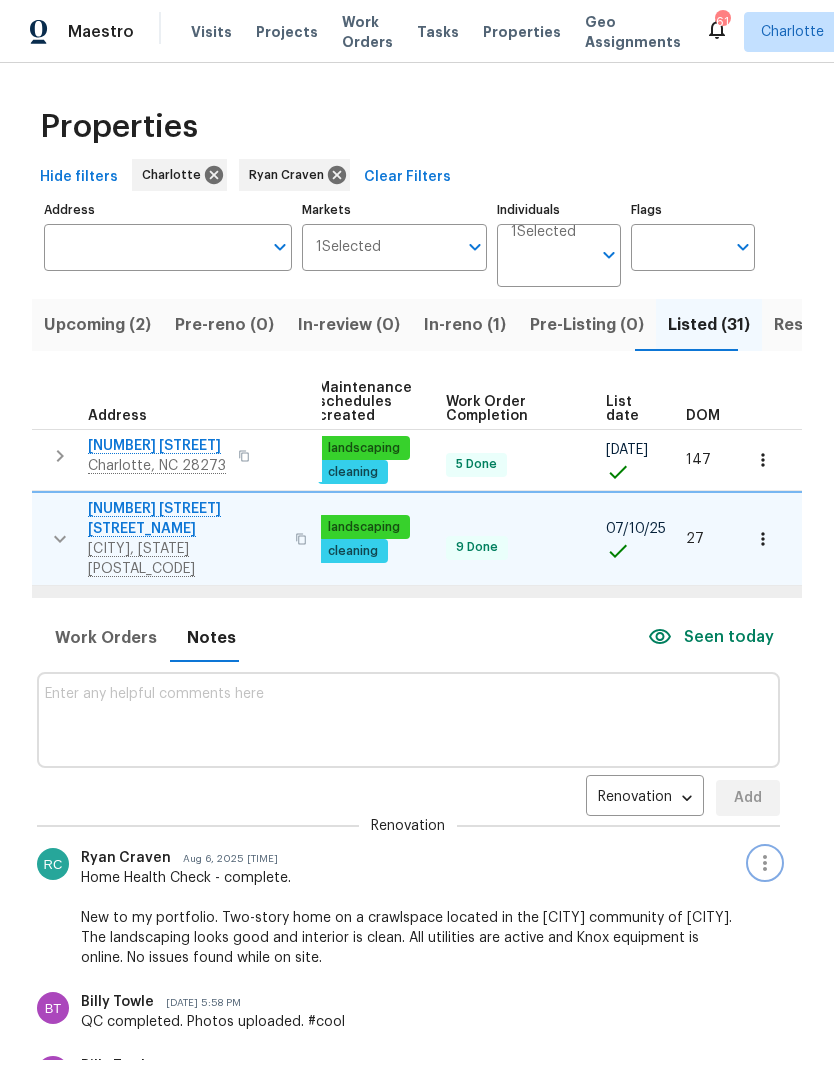 click 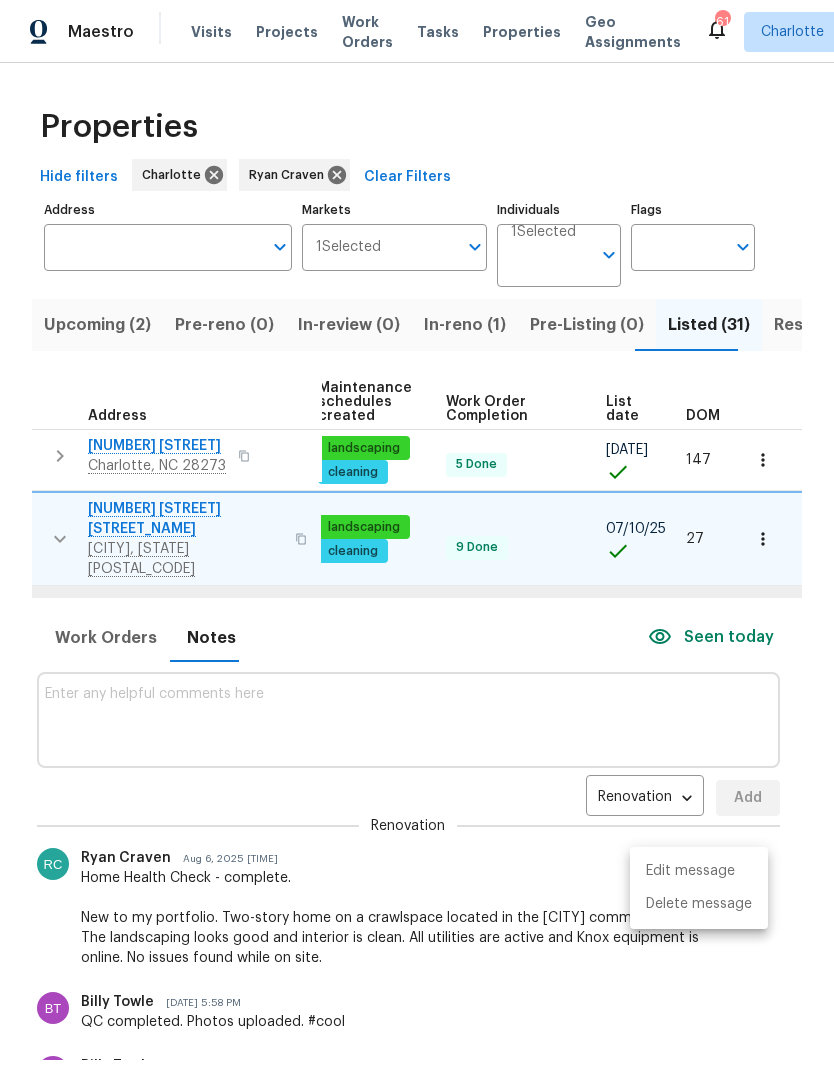 click on "Edit message" at bounding box center (699, 871) 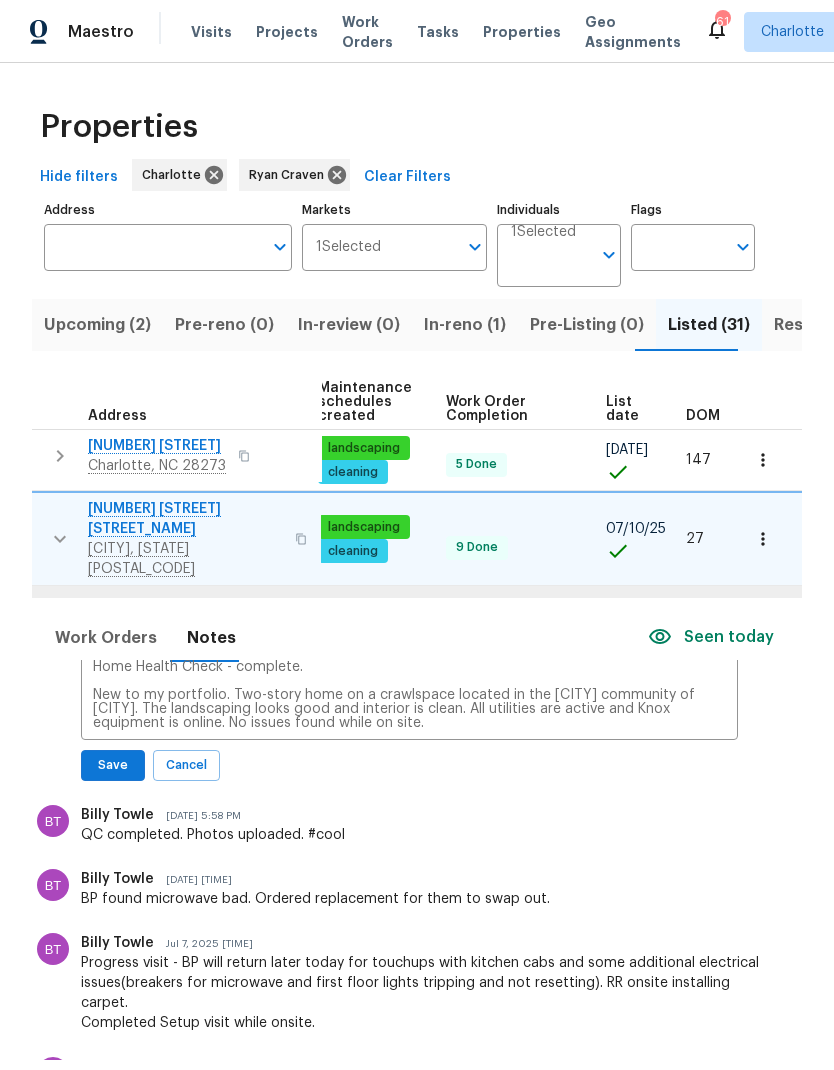 scroll, scrollTop: 183, scrollLeft: 0, axis: vertical 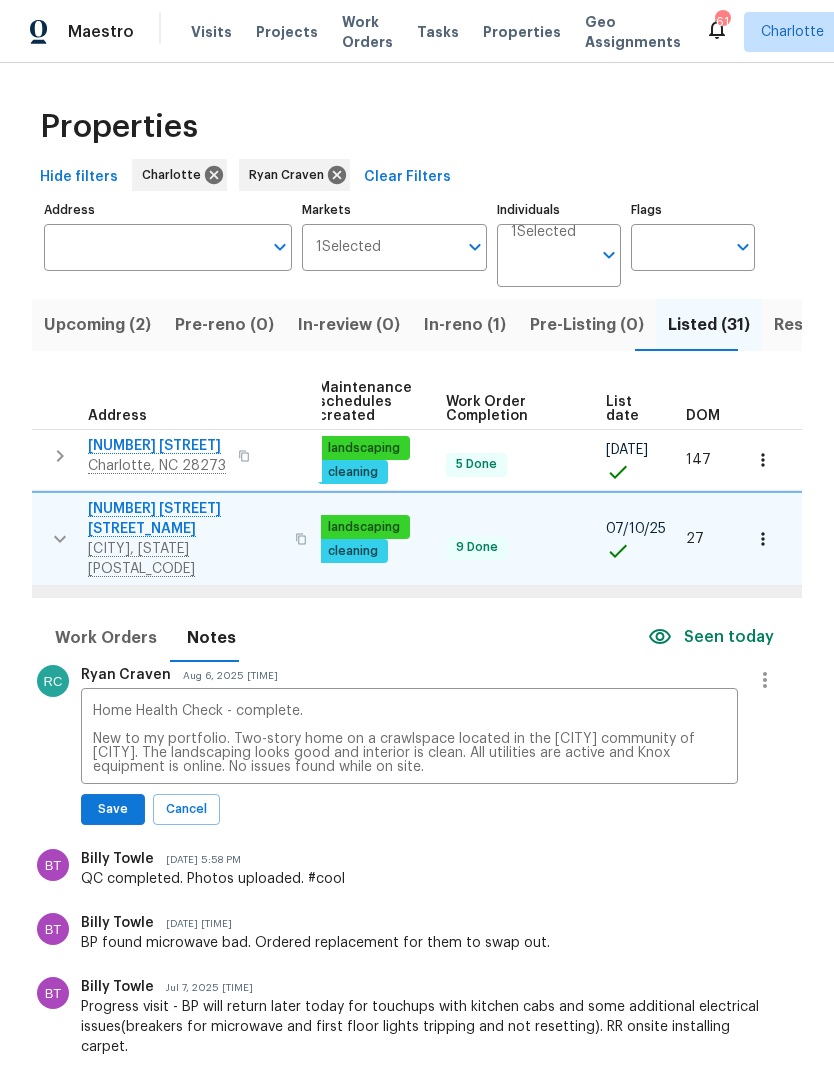 click on "Home Health Check - complete.
New to my portfolio. Two-story home on a crawlspace located in the [CITY] community of [CITY]. The landscaping looks good and interior is clean. All utilities are active and Knox equipment is online. No issues found while on site." at bounding box center (410, 739) 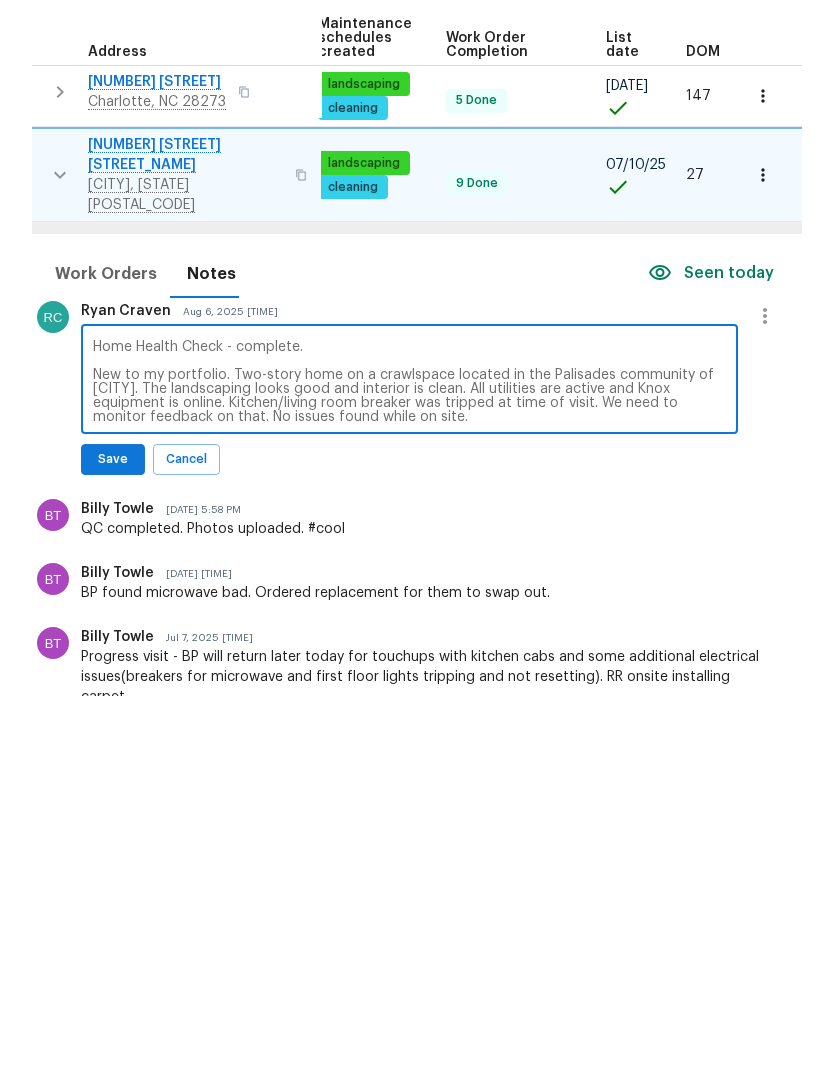 scroll, scrollTop: 80, scrollLeft: 0, axis: vertical 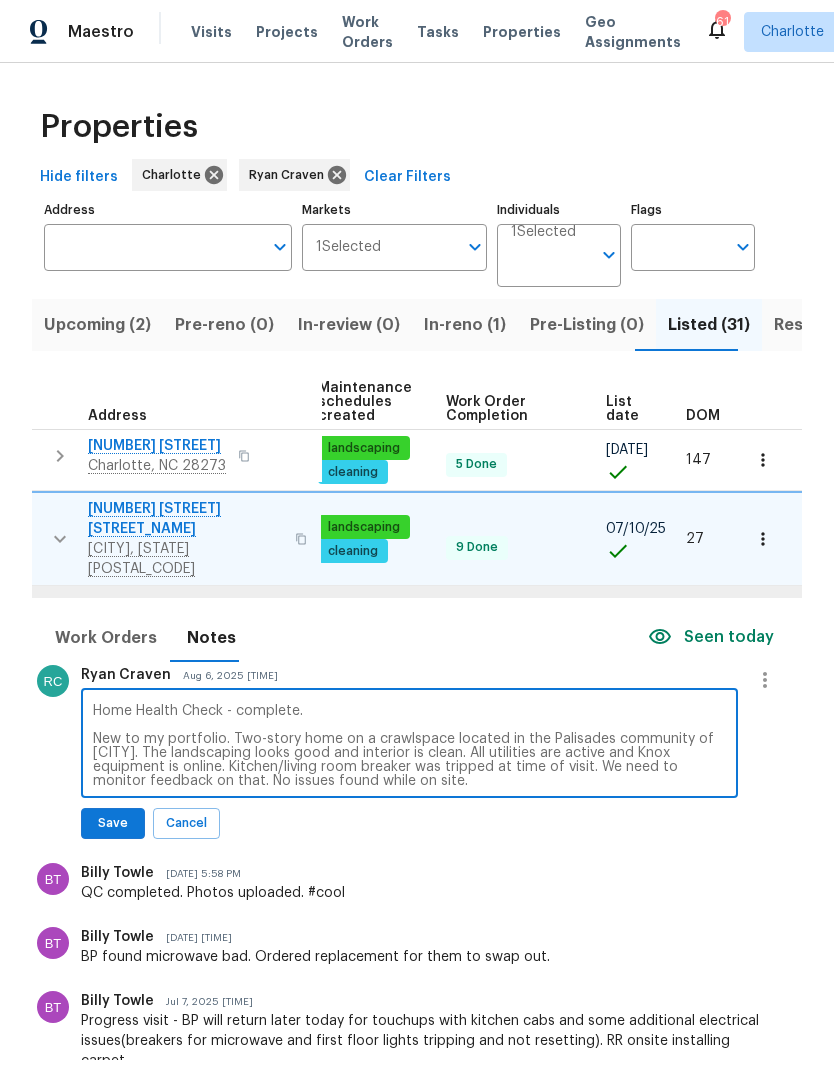 click on "Home Health Check - complete.
New to my portfolio. Two-story home on a crawlspace located in the Palisades community of [CITY]. The landscaping looks good and interior is clean. All utilities are active and Knox equipment is online. Kitchen/living room breaker was tripped at time of visit. We need to monitor feedback on that. No issues found while on site." at bounding box center [410, 746] 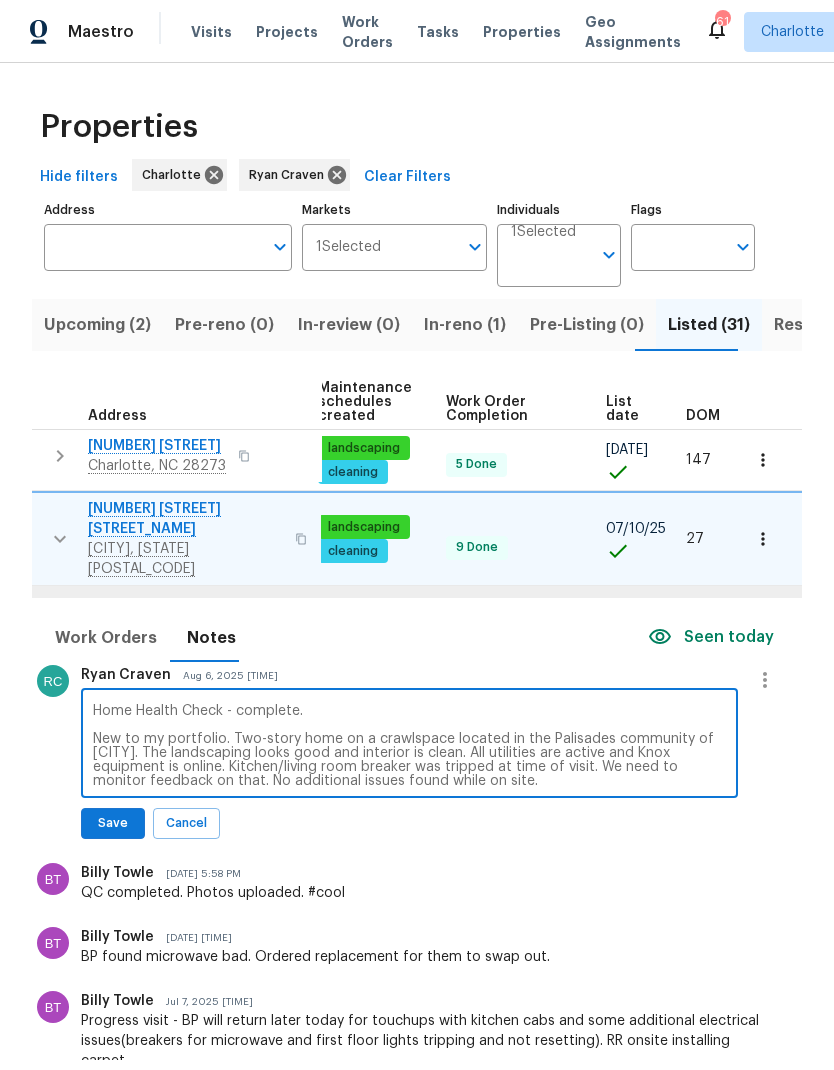 click on "Home Health Check - complete.
New to my portfolio. Two-story home on a crawlspace located in the Palisades community of [CITY]. The landscaping looks good and interior is clean. All utilities are active and Knox equipment is online. Kitchen/living room breaker was tripped at time of visit. We need to monitor feedback on that. No additional issues found while on site." at bounding box center [410, 746] 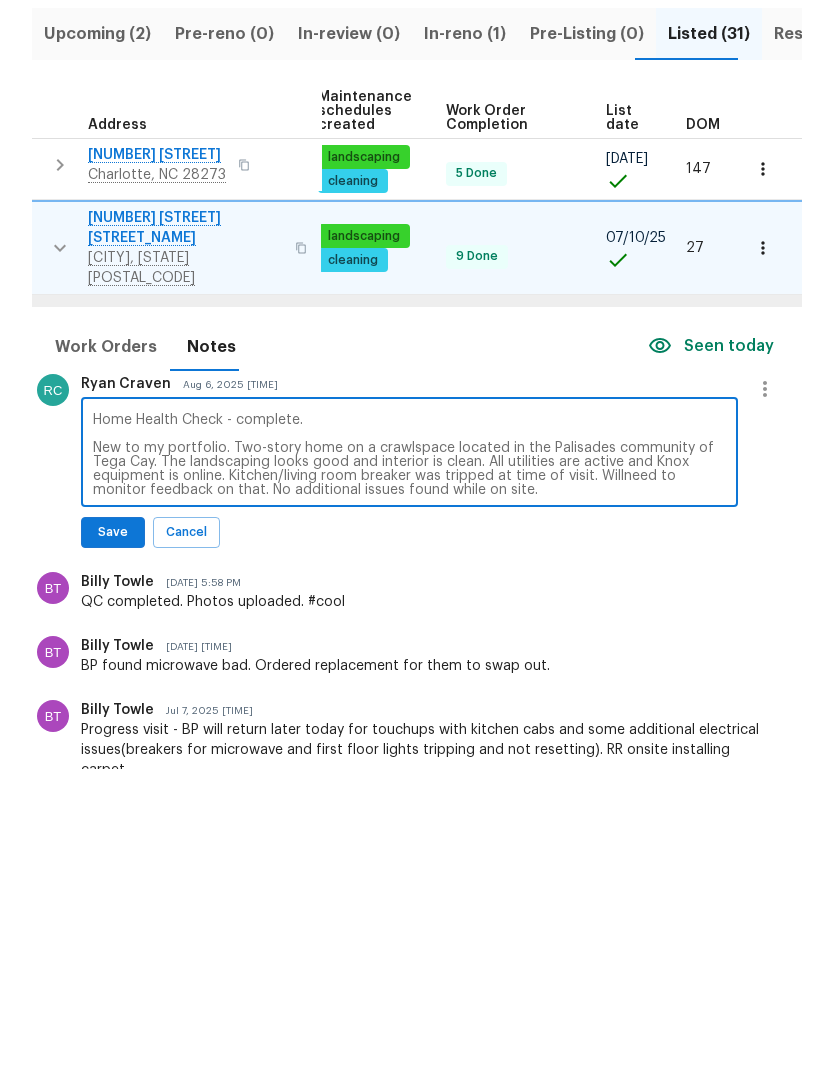 type on "Home Health Check - complete.
New to my portfolio. Two-story home on a crawlspace located in the Palisades community of [CITY]. The landscaping looks good and interior is clean. All utilities are active and Knox equipment is online. Will need to monitor feedback on that. No additional issues found while on site." 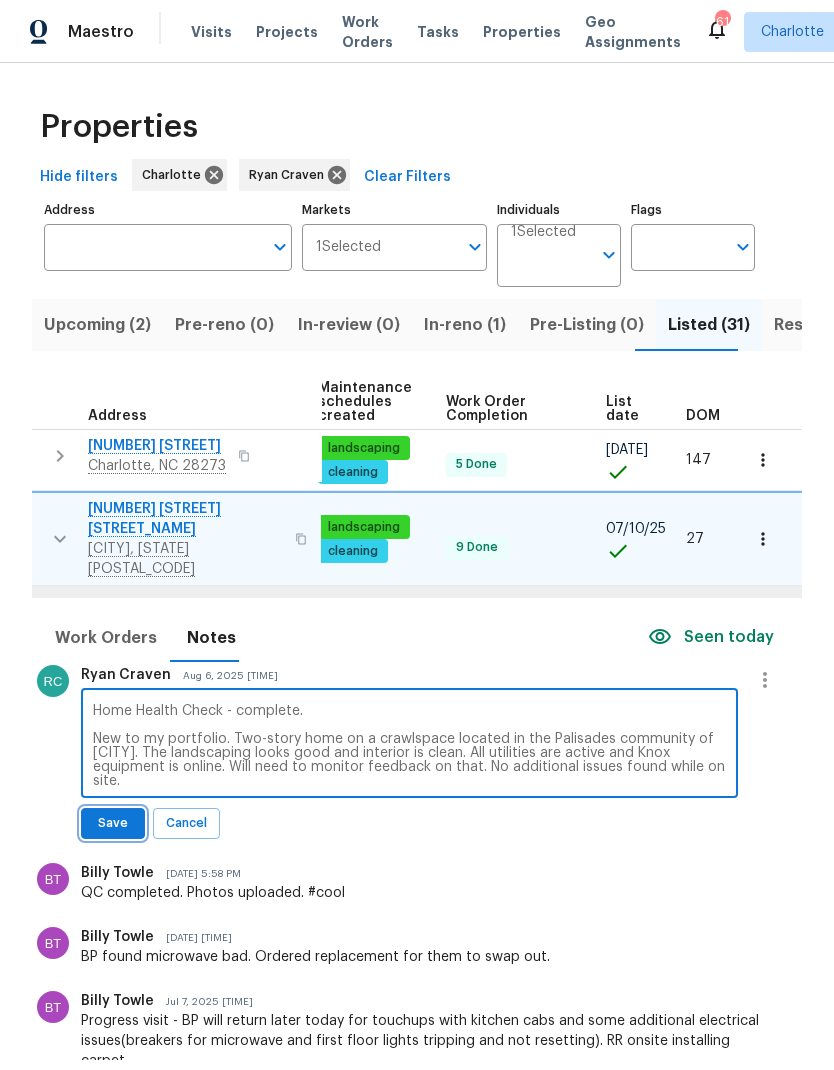 click on "Save" at bounding box center (113, 823) 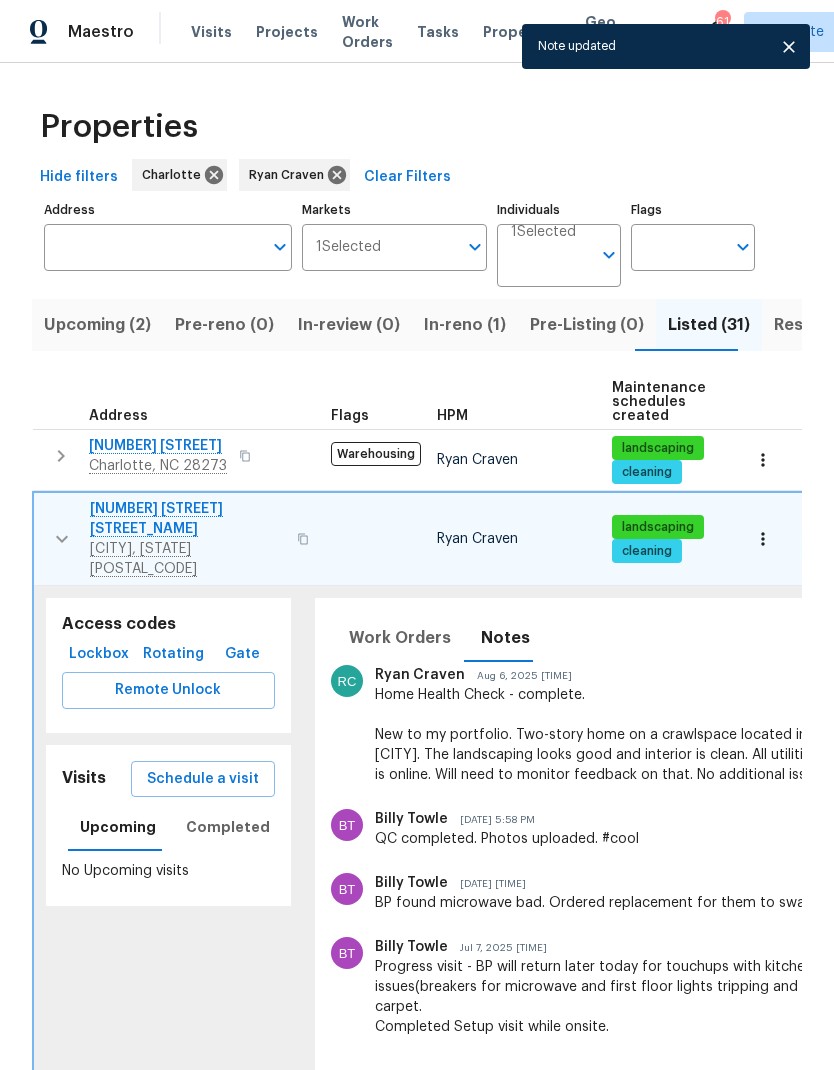 scroll, scrollTop: 0, scrollLeft: 0, axis: both 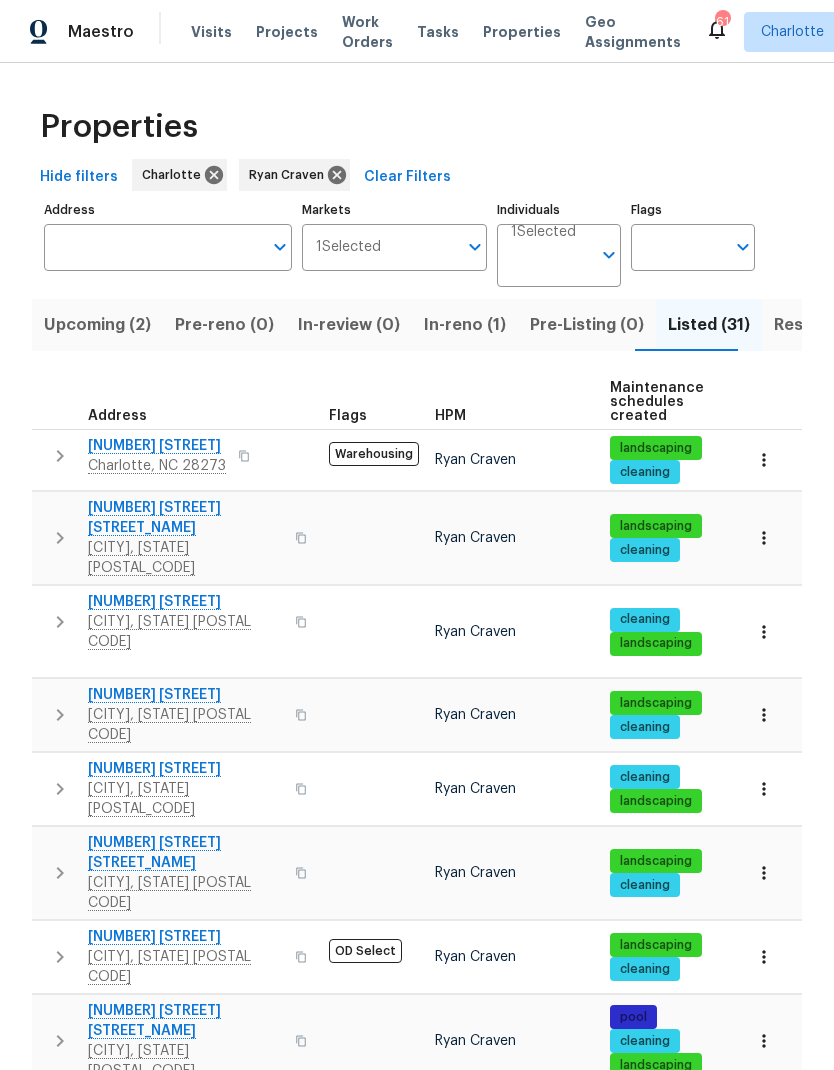 click at bounding box center (60, 789) 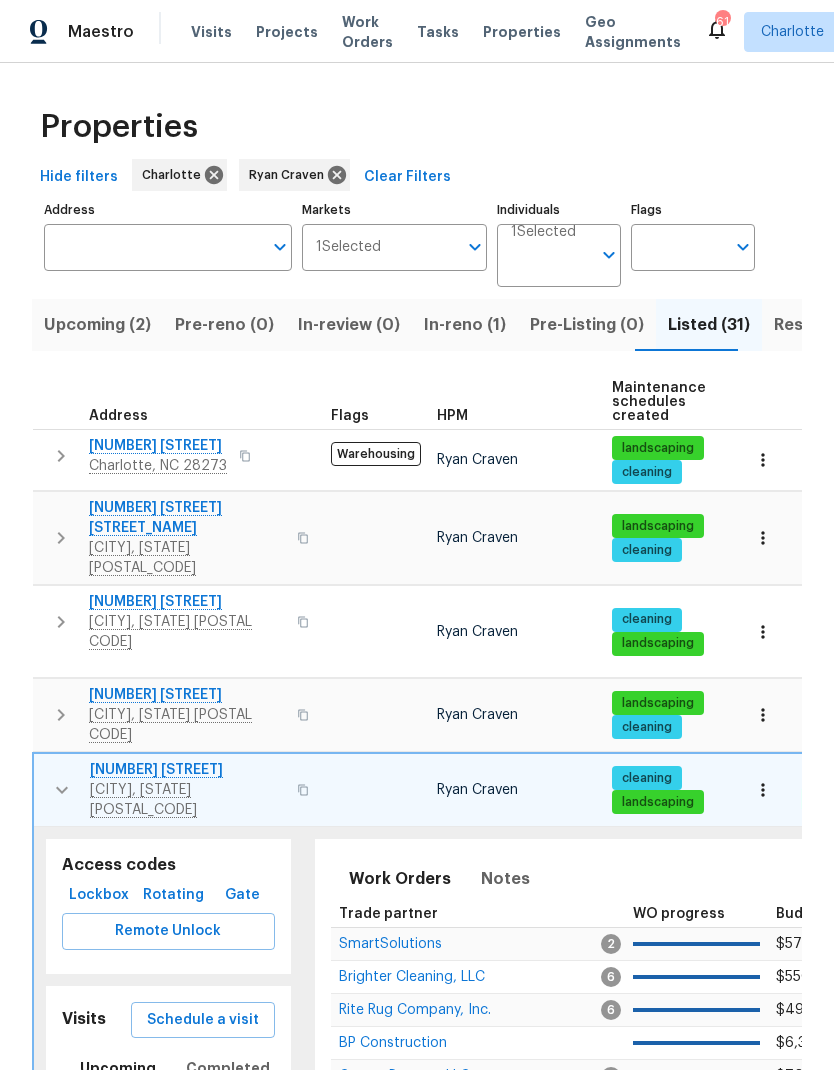 click 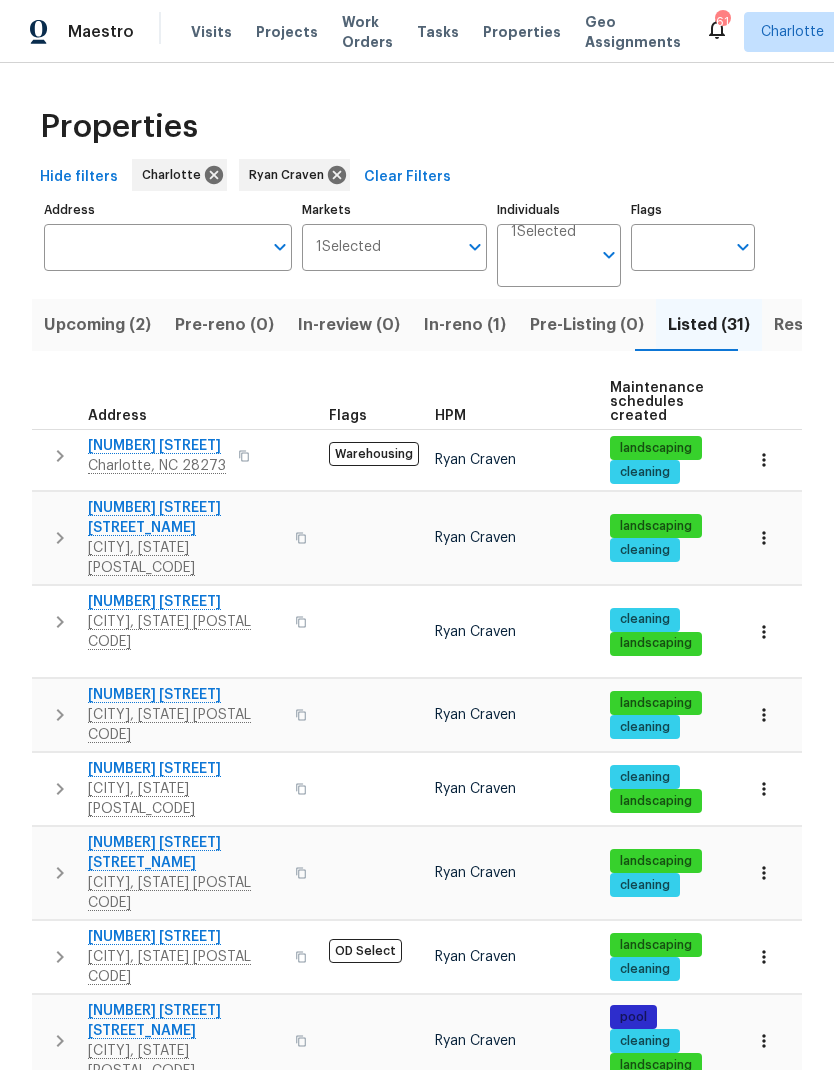 click 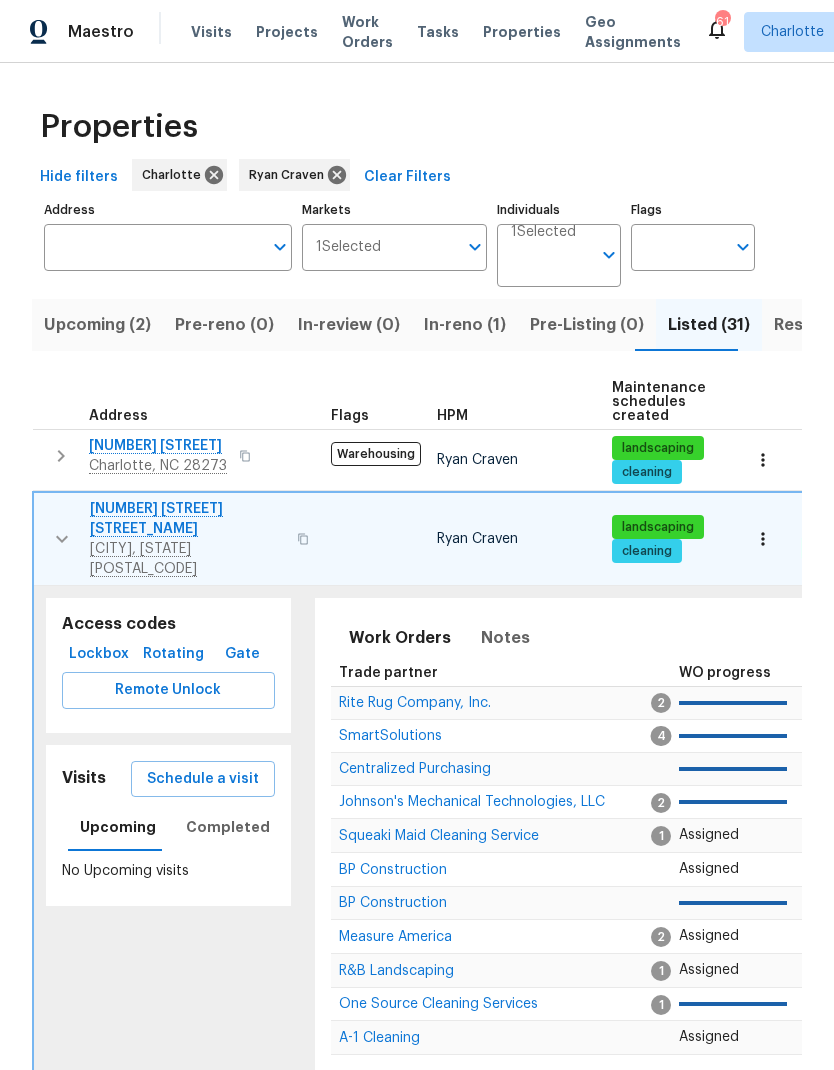 click 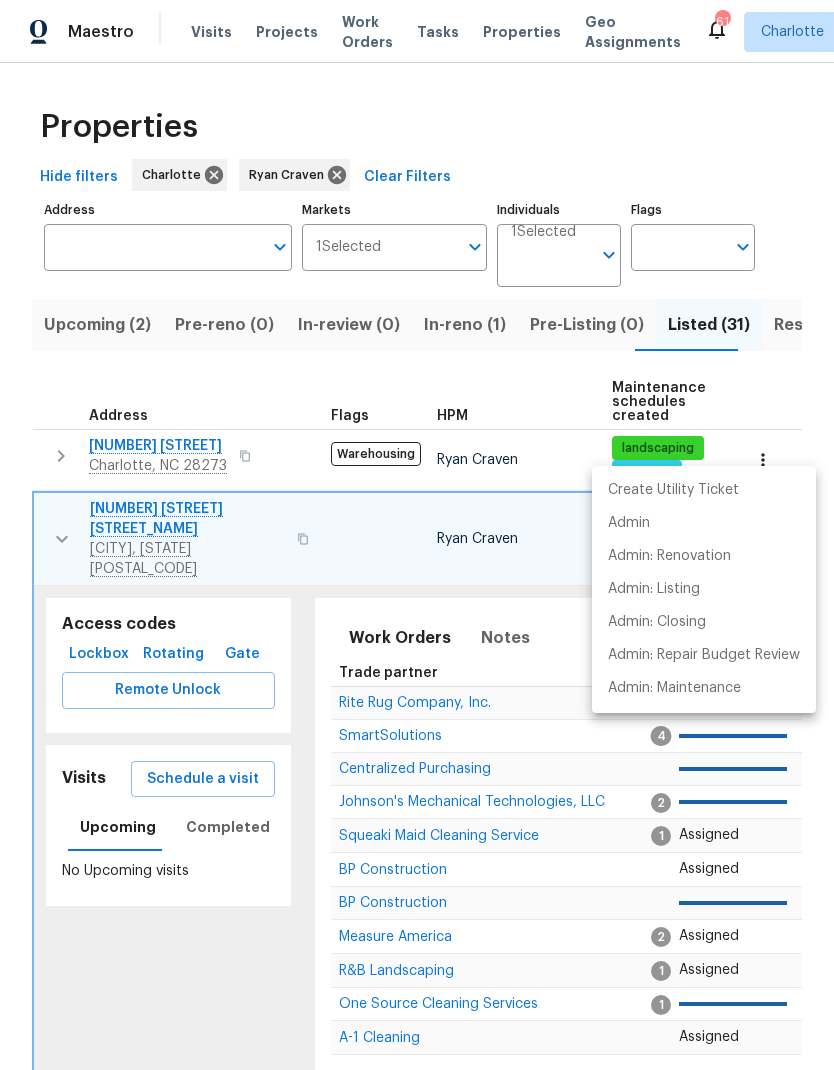 click at bounding box center (417, 535) 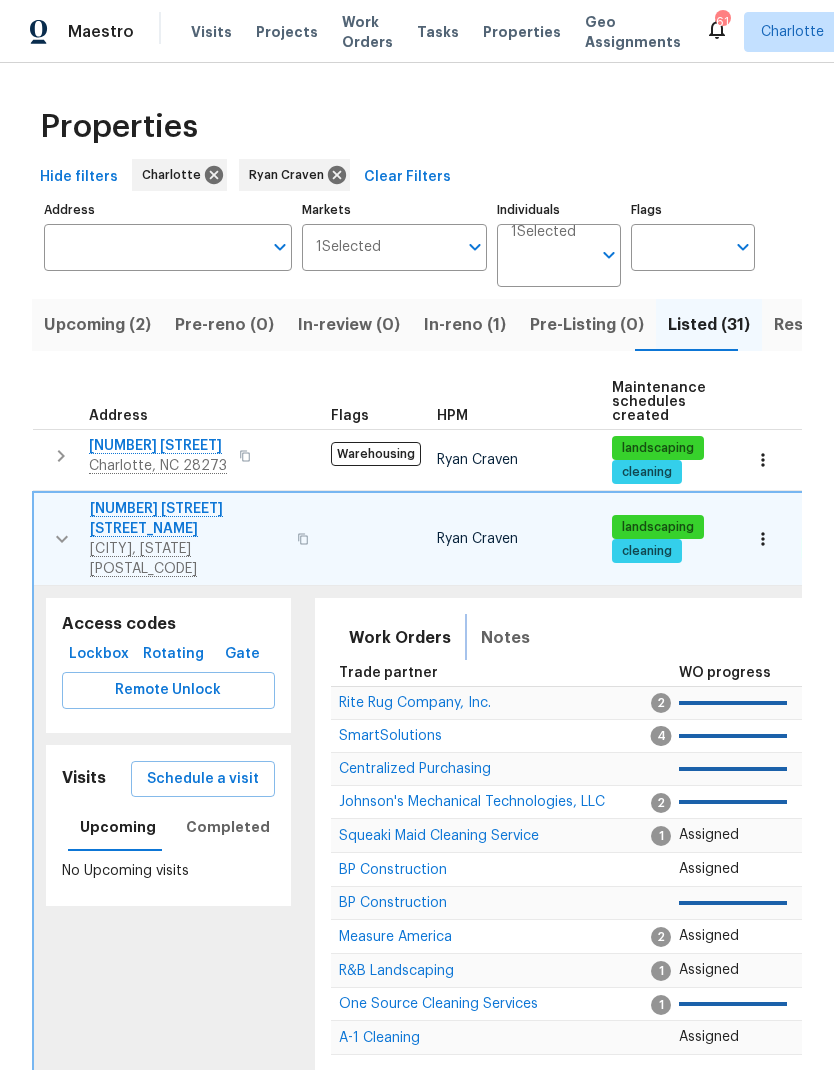 click on "Notes" at bounding box center (505, 638) 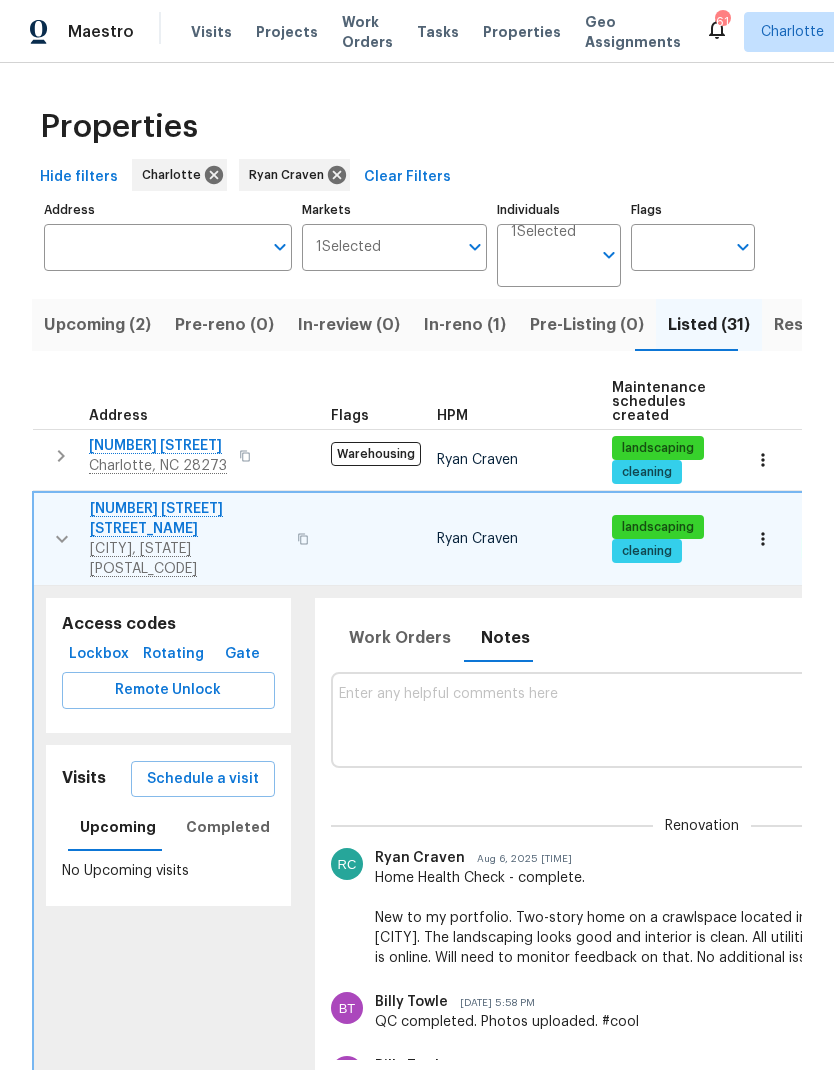 click 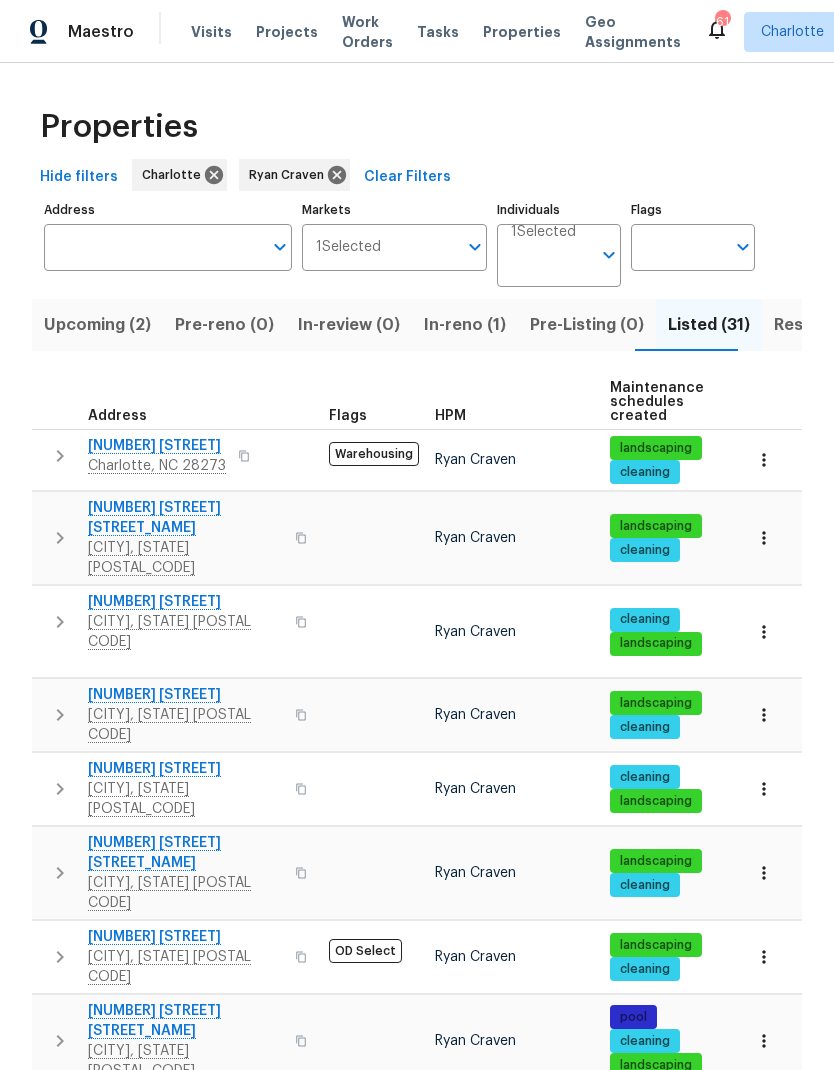 click 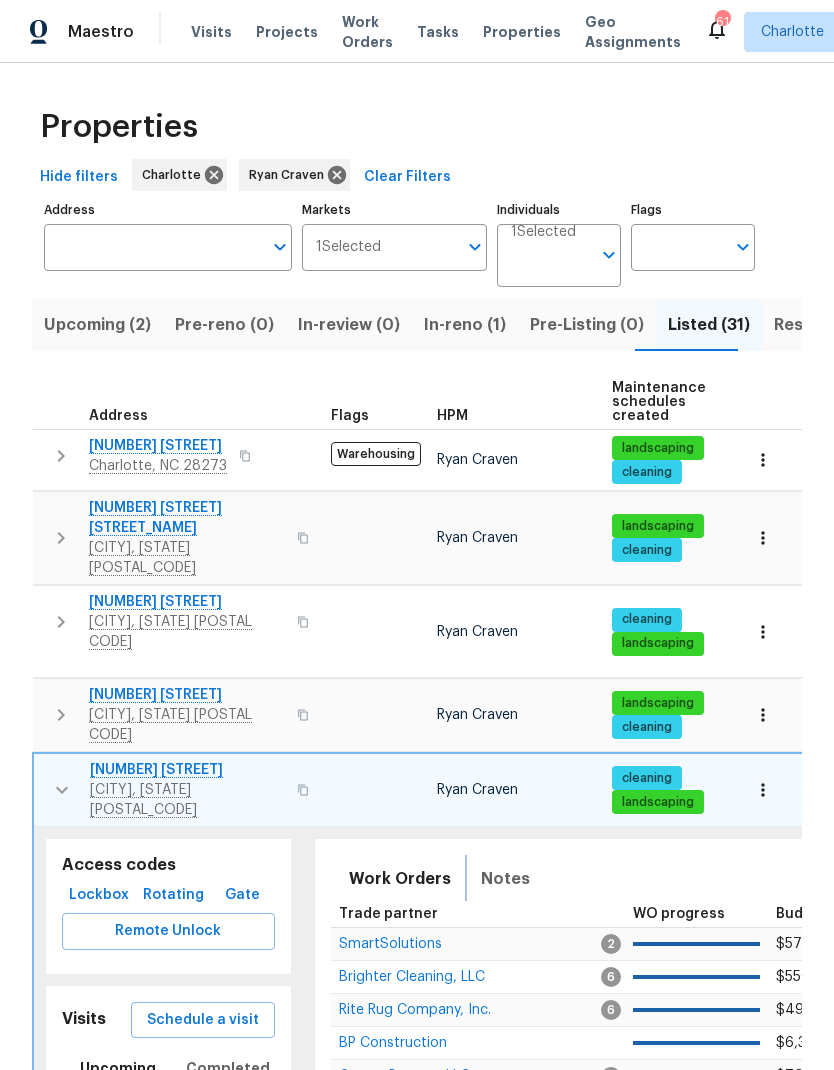 click on "Notes" at bounding box center [505, 879] 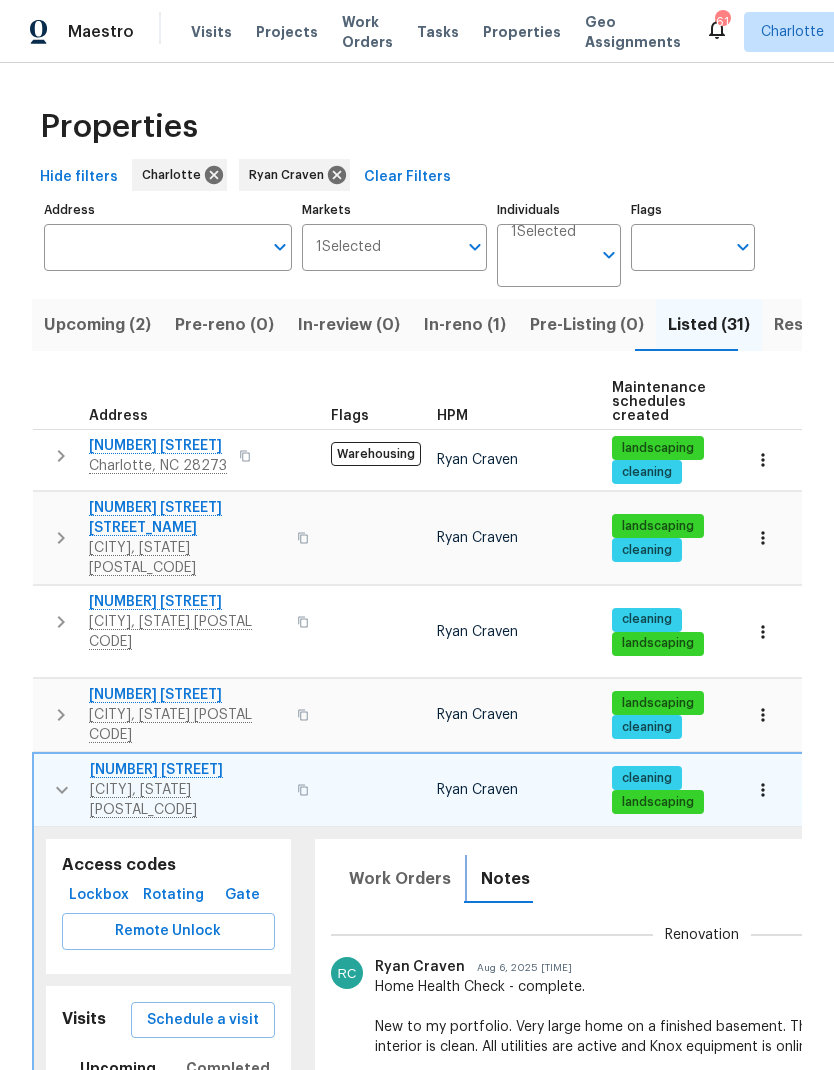 scroll, scrollTop: 128, scrollLeft: 0, axis: vertical 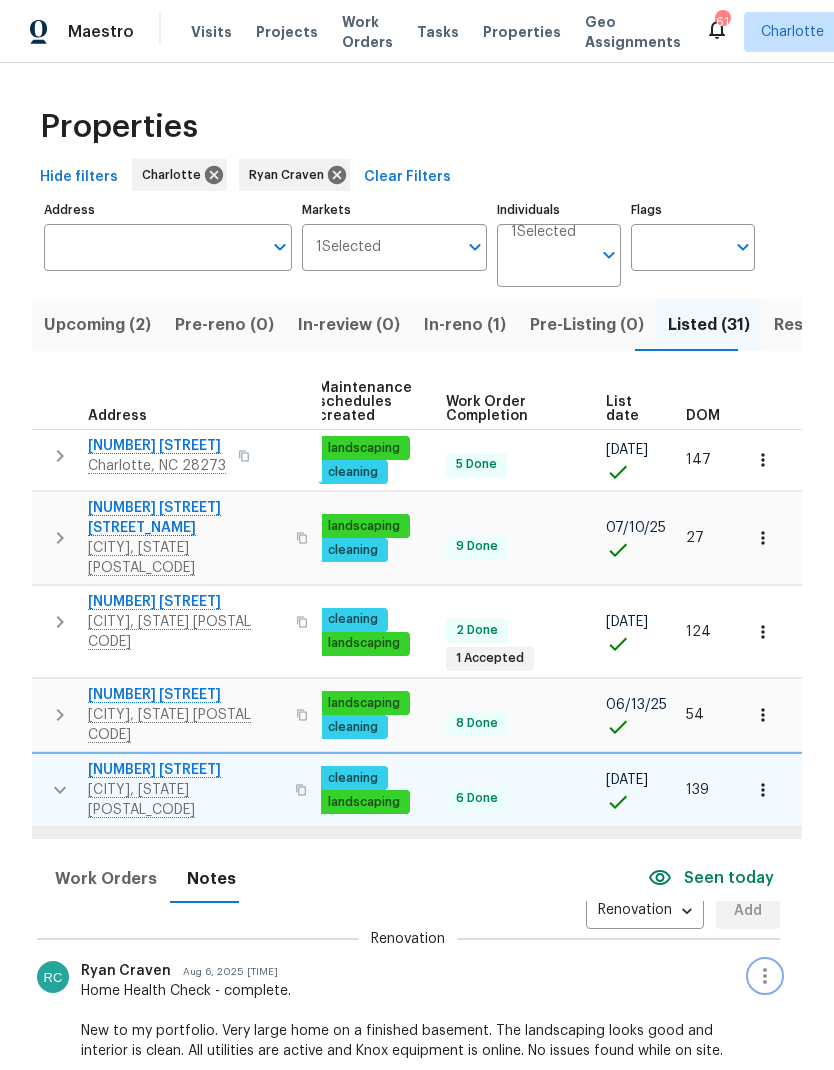 click 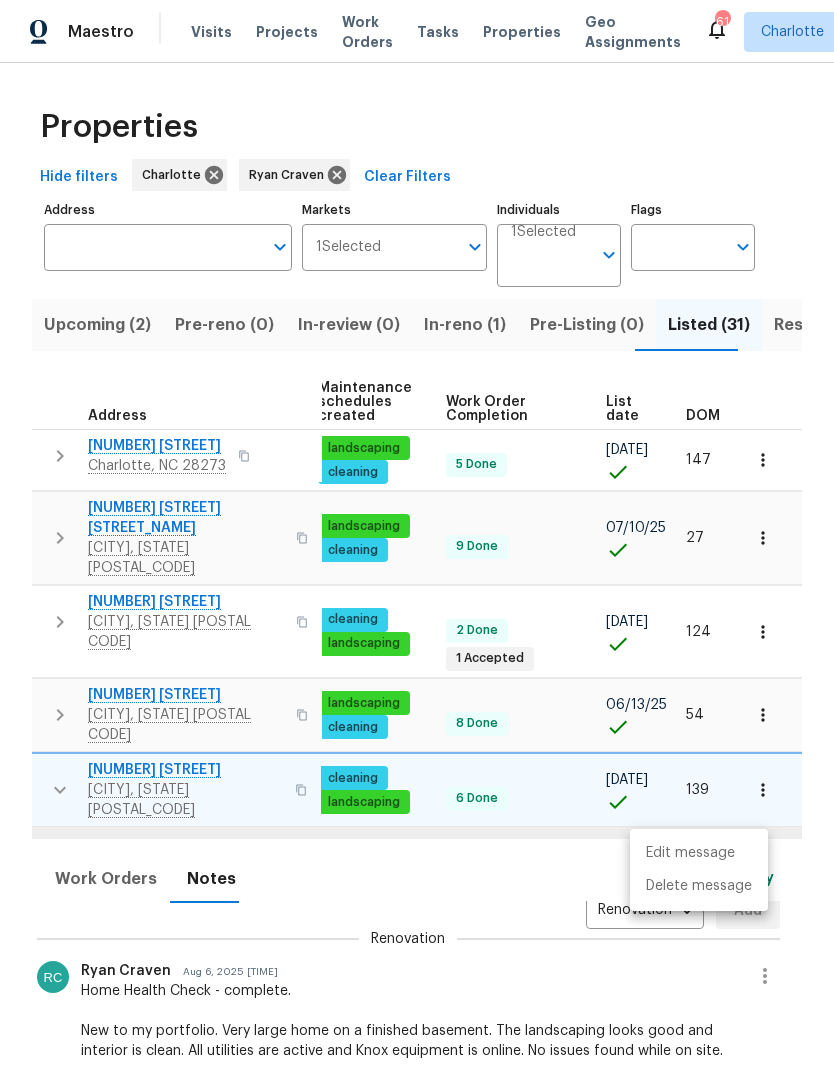 click on "Edit message" at bounding box center (699, 853) 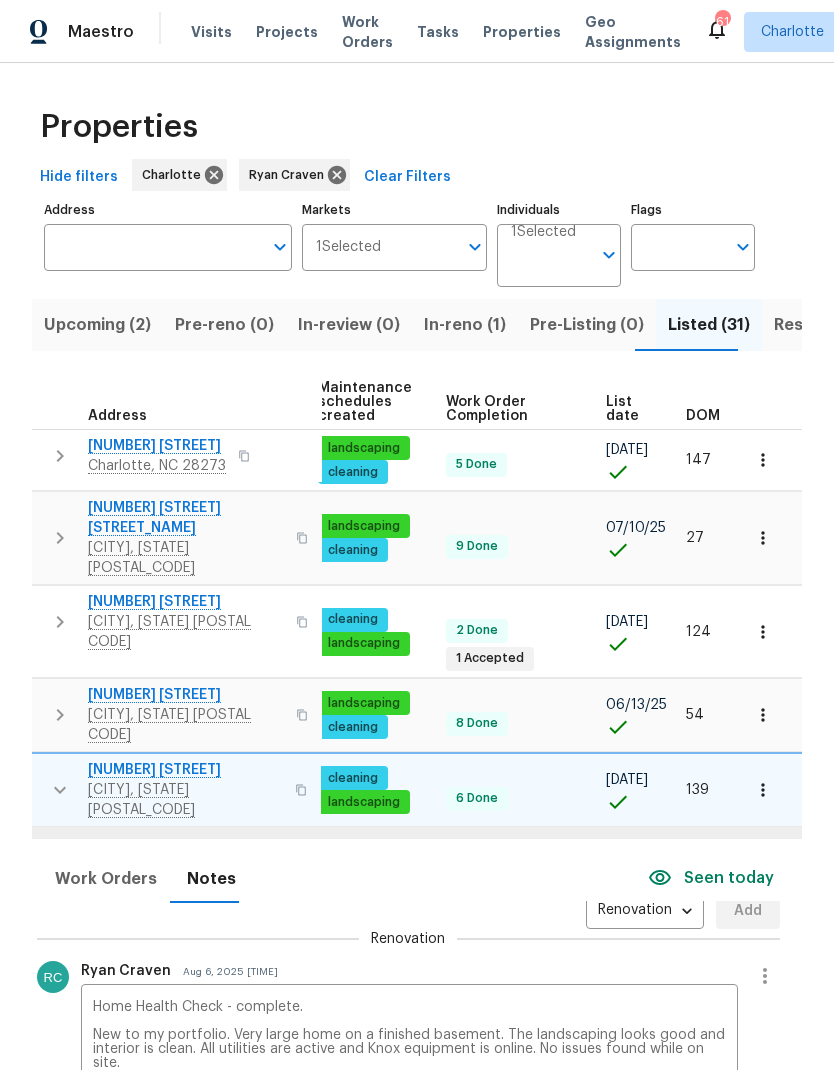 click on "Home Health Check - complete.
New to my portfolio. Very large home on a finished basement. The landscaping looks good and interior is clean. All utilities are active and Knox equipment is online. No issues found while on site." at bounding box center (410, 1035) 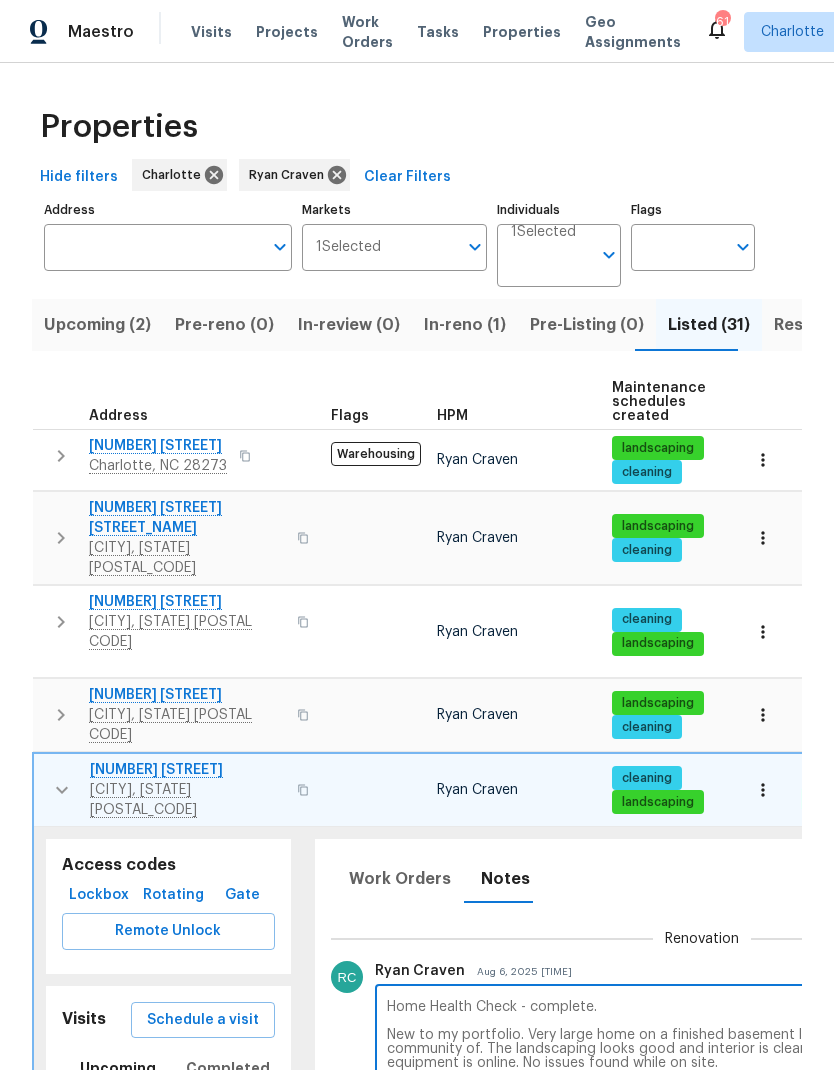 scroll, scrollTop: 0, scrollLeft: 0, axis: both 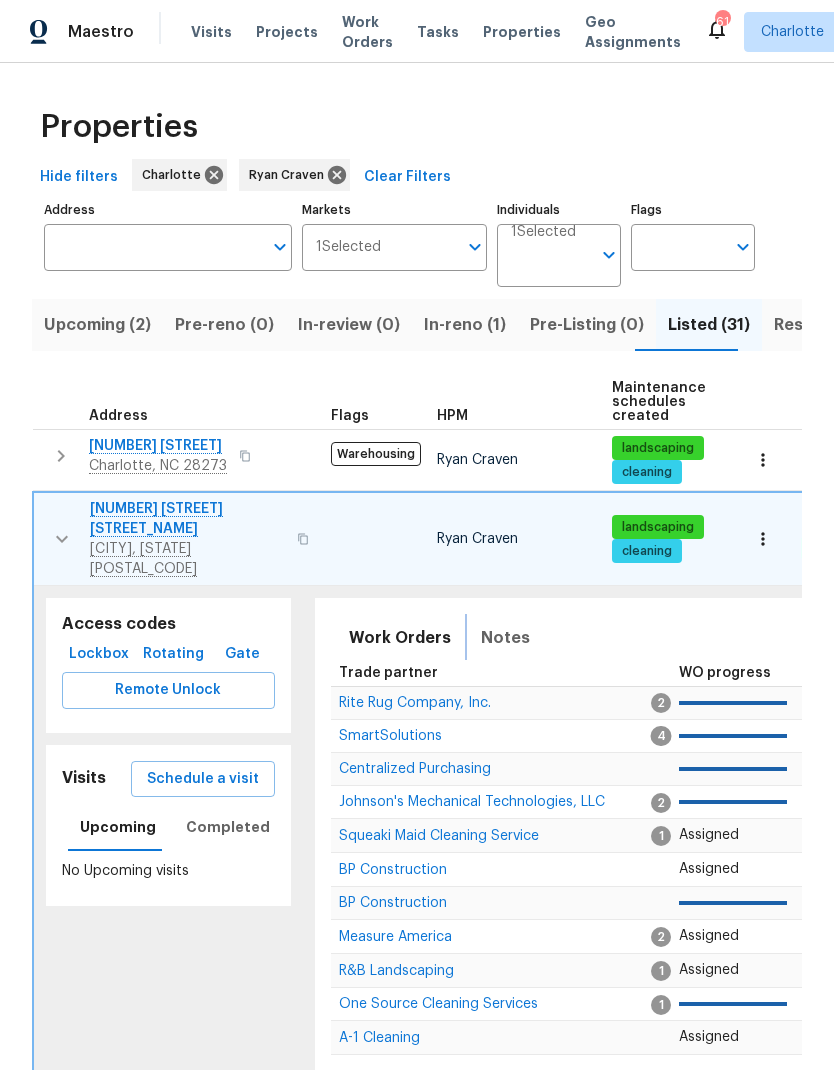 click on "Notes" at bounding box center (505, 638) 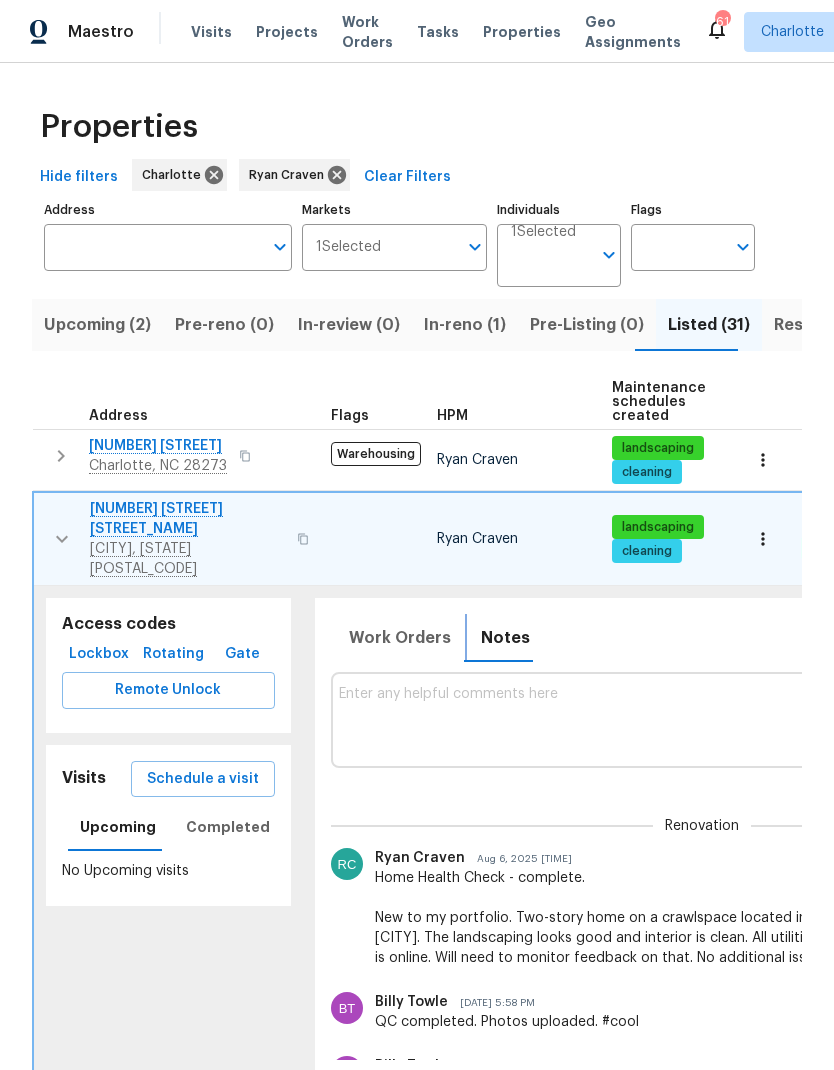 scroll, scrollTop: 0, scrollLeft: 0, axis: both 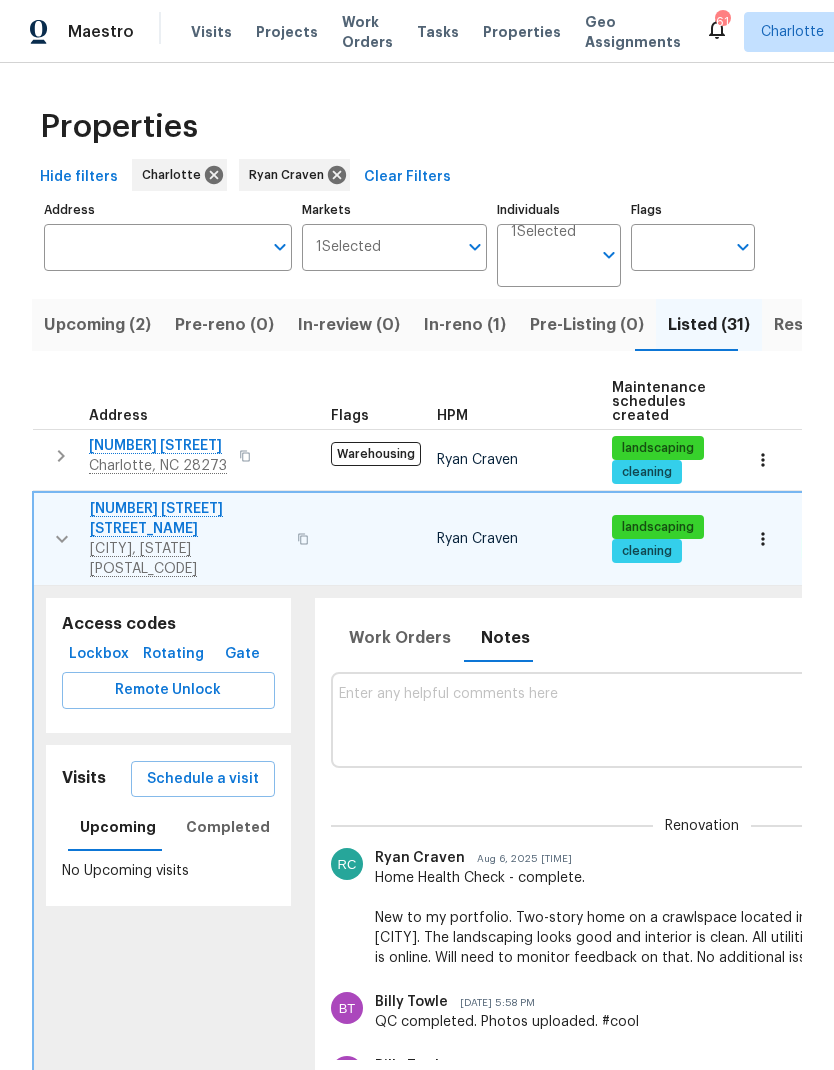 click 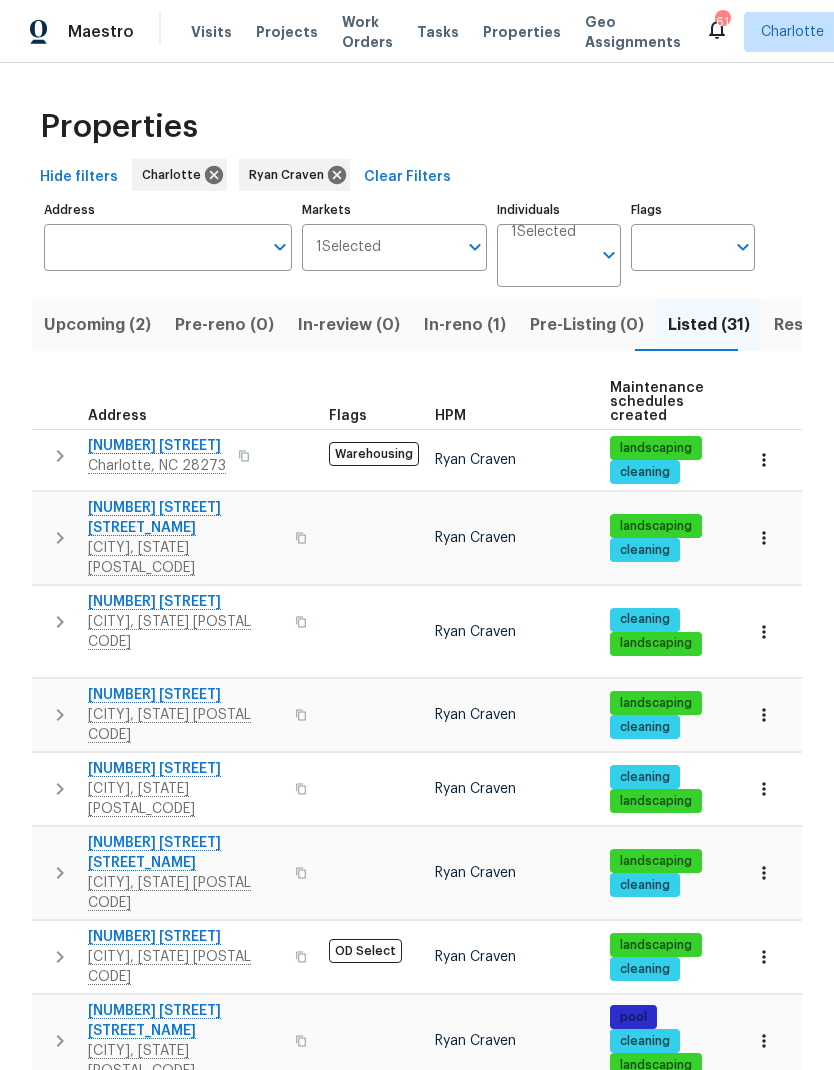 click 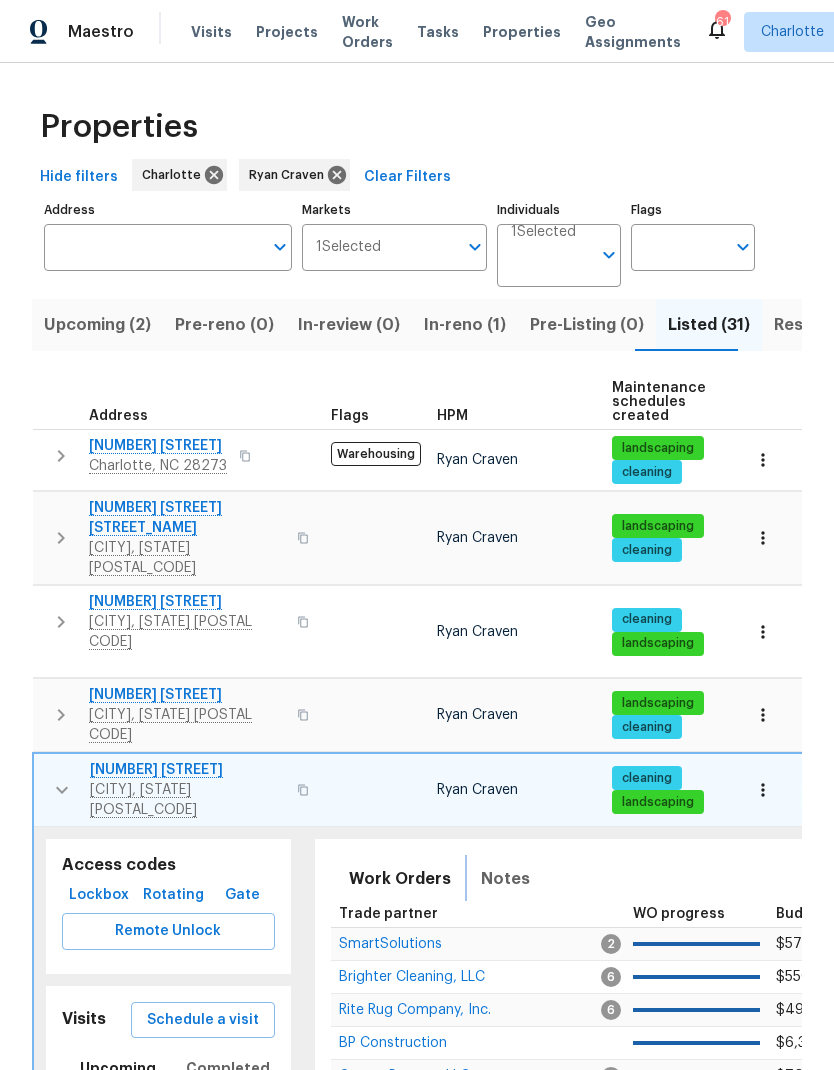 click on "Notes" at bounding box center [505, 879] 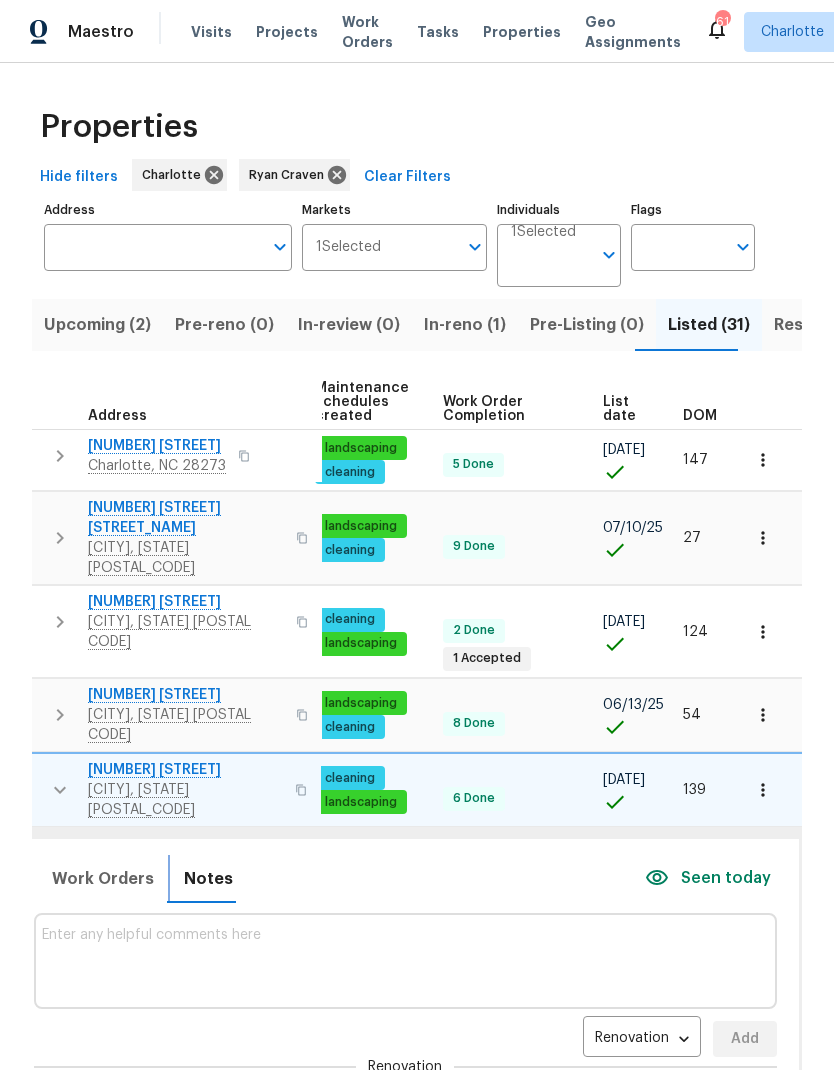 scroll, scrollTop: 0, scrollLeft: 294, axis: horizontal 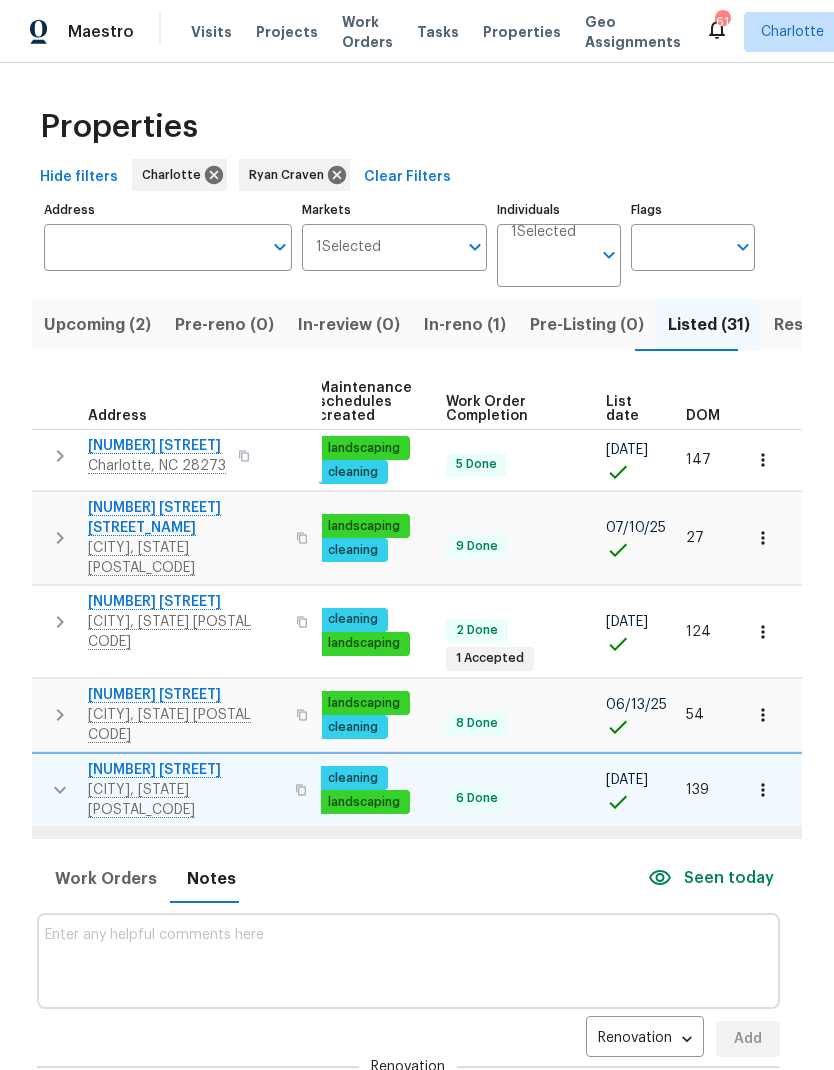 click on "Renovation RENOVATION ​ Add Renovation [LAST] [DATE]   [TIME] Home Health Check - complete.
New to my portfolio. Very large home on a finished basement. The landscaping looks good and interior is clean. All utilities are active and Knox equipment is online. [FIRST] [LAST] [DATE]   [TIME] #cool [FIRST] [LAST] [DATE]   [TIME] #cool [FIRST] [LAST] [DATE]   [TIME] QC/ Setup visits completed. Photos uploaded. #heat [FIRST] [LAST] [DATE]   [TIME] will attempt to close today but not sure if all TPs will be done when Im in area this morning [FIRST] [LAST] [DATE]   [TIME] Reassigned to JB for coverage while OOO. [FIRST] [LAST] [DATE]   [TIME] Brighter and SS confirmed for Friday.
Carpet Dr confirmed for Monday am. [FIRST] [LAST] [DATE]   [TIME] [FIRST] [LAST] [DATE]   [TIME] [FIRST] [LAST] [DATE]   [TIME] DCO uploaded after 5pm Friday.. D1 this morning" at bounding box center [412, 1101] 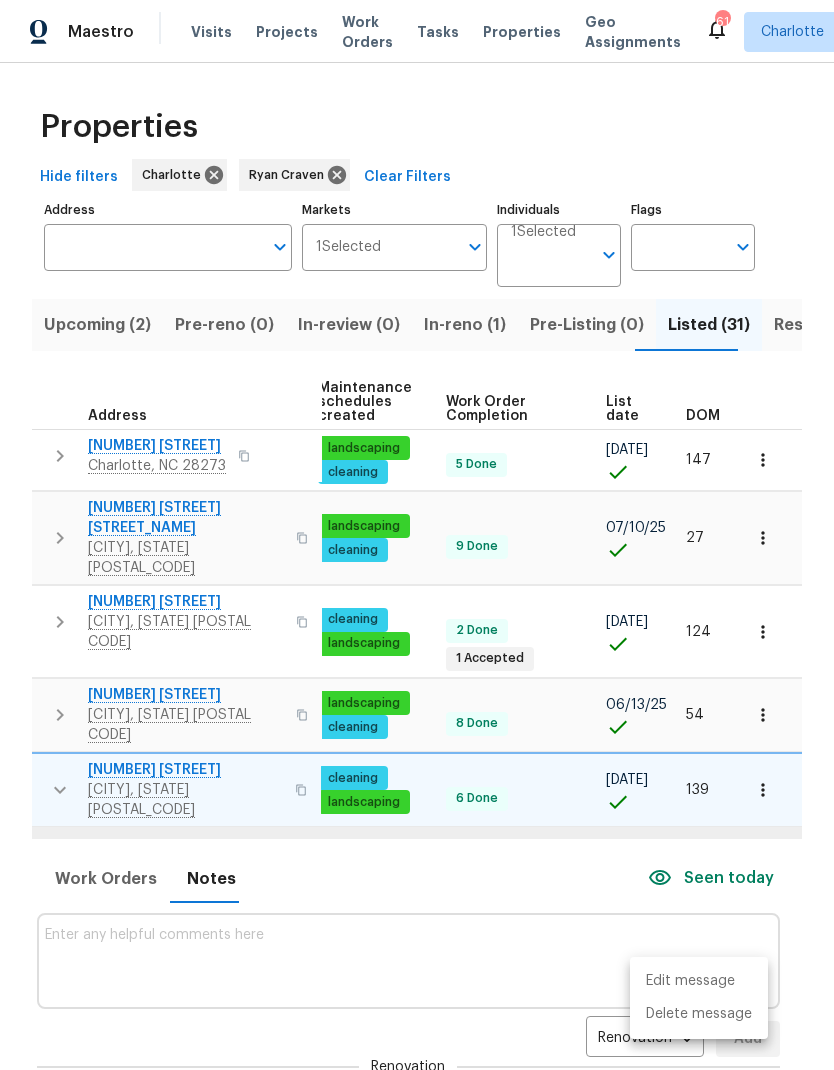 click on "Edit message" at bounding box center [699, 981] 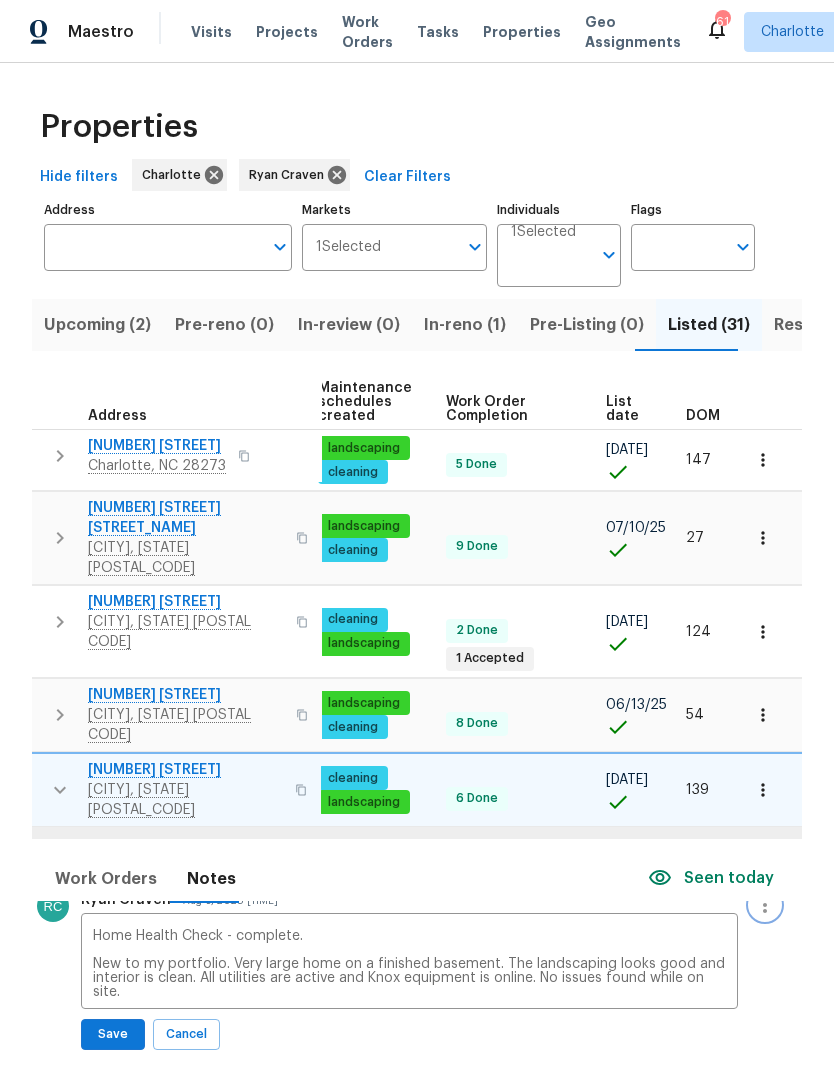 scroll, scrollTop: 197, scrollLeft: 0, axis: vertical 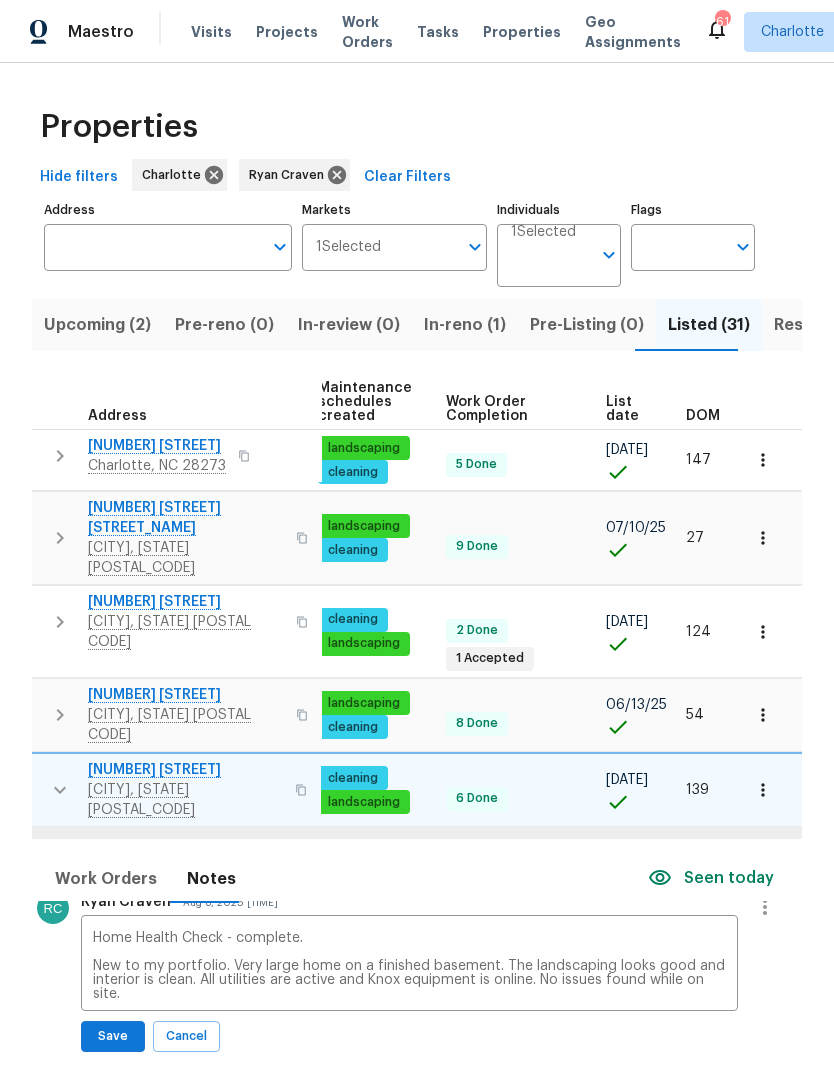 click on "Home Health Check - complete.
New to my portfolio. Very large home on a finished basement. The landscaping looks good and interior is clean. All utilities are active and Knox equipment is online. No issues found while on site." at bounding box center [410, 966] 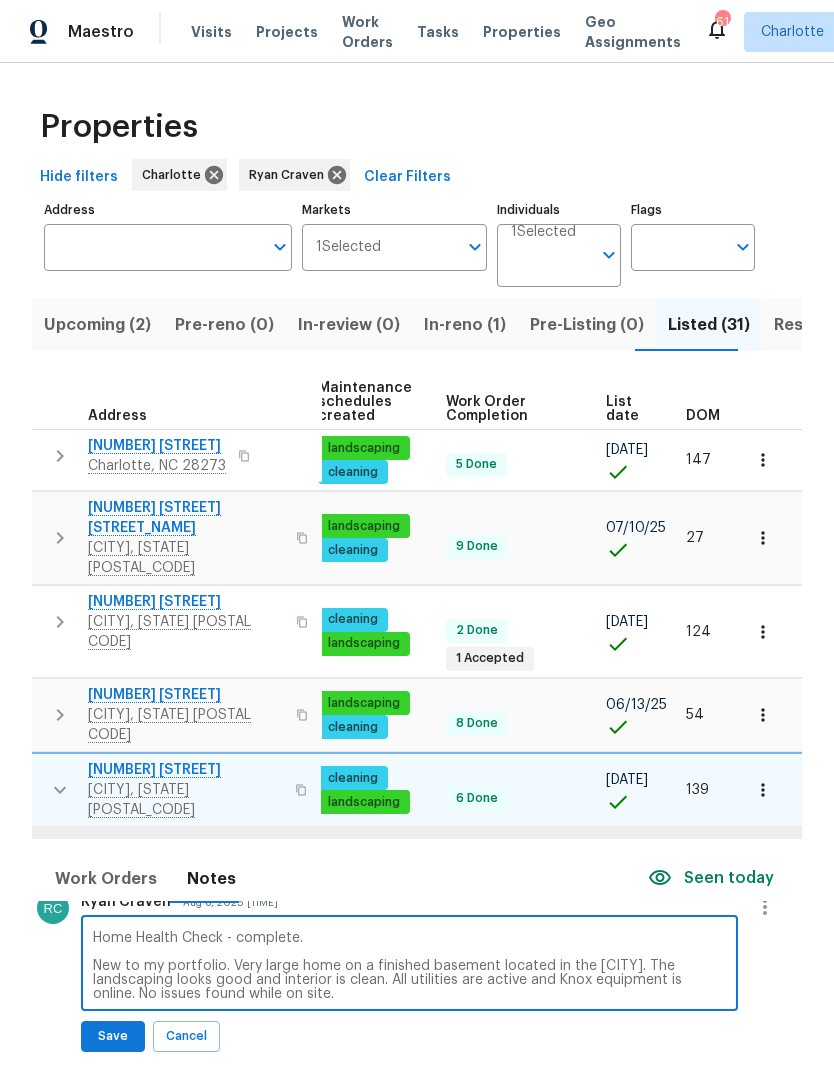 click on "Home Health Check - complete.
New to my portfolio. Very large home on a finished basement located in the [CITY]. The landscaping looks good and interior is clean. All utilities are active and Knox equipment is online. No issues found while on site." at bounding box center [410, 966] 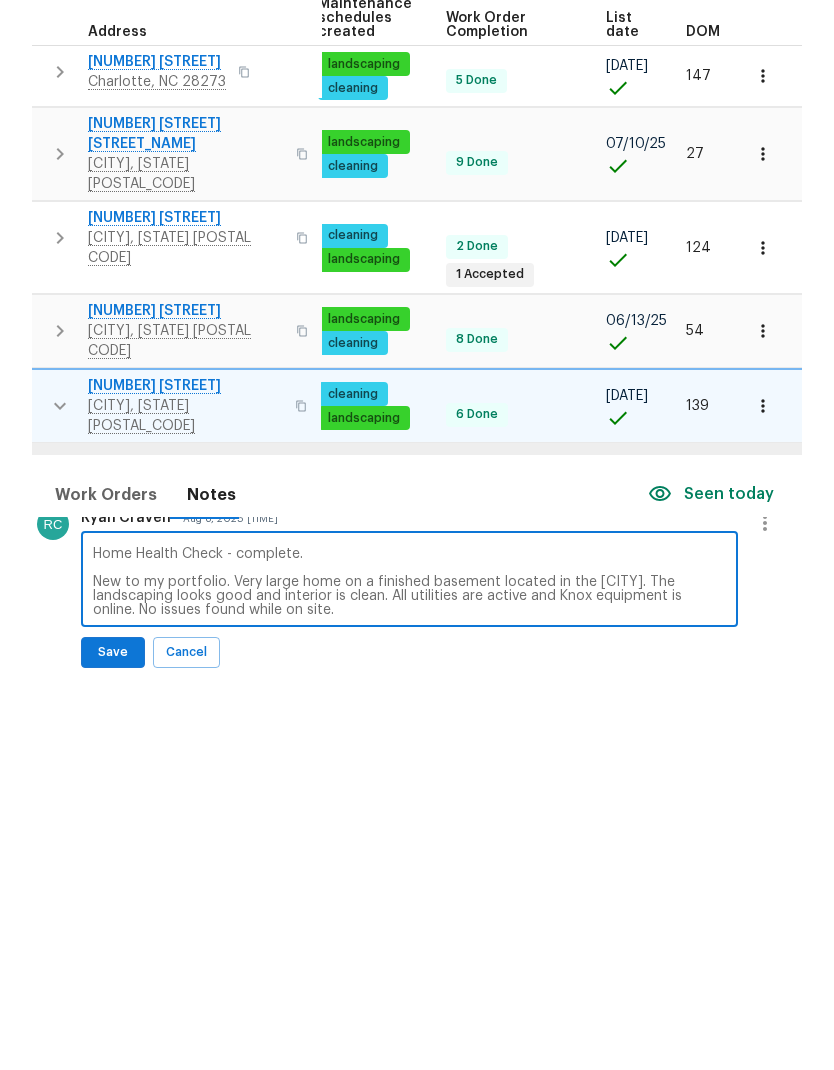click on "Home Health Check - complete.
New to my portfolio. Very large home on a finished basement located in the [CITY]. The landscaping looks good and interior is clean. All utilities are active and Knox equipment is online. No issues found while on site." at bounding box center (410, 966) 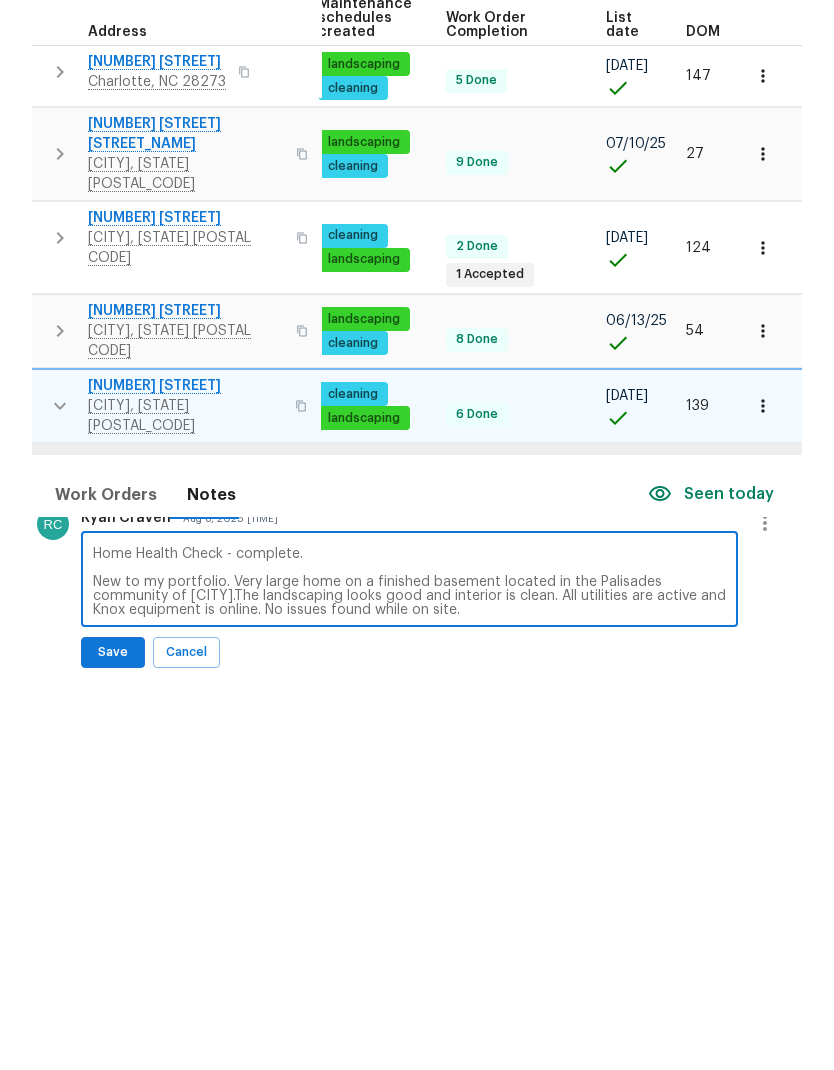 type on "Home Health Check - complete.
Very large home on a finished basement located in the Palisades community of [CITY]. The landscaping looks good and interior is clean. All utilities are active and Knox equipment is online. No issues found while on site." 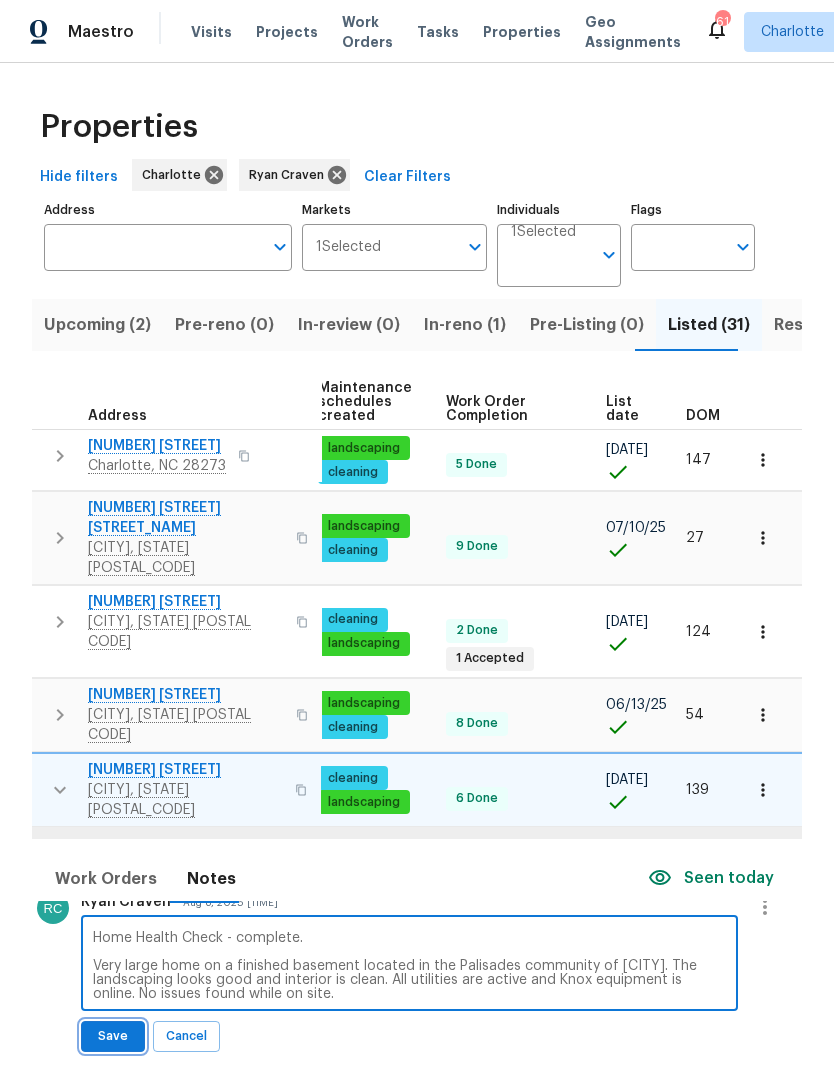 click on "Save" at bounding box center (113, 1036) 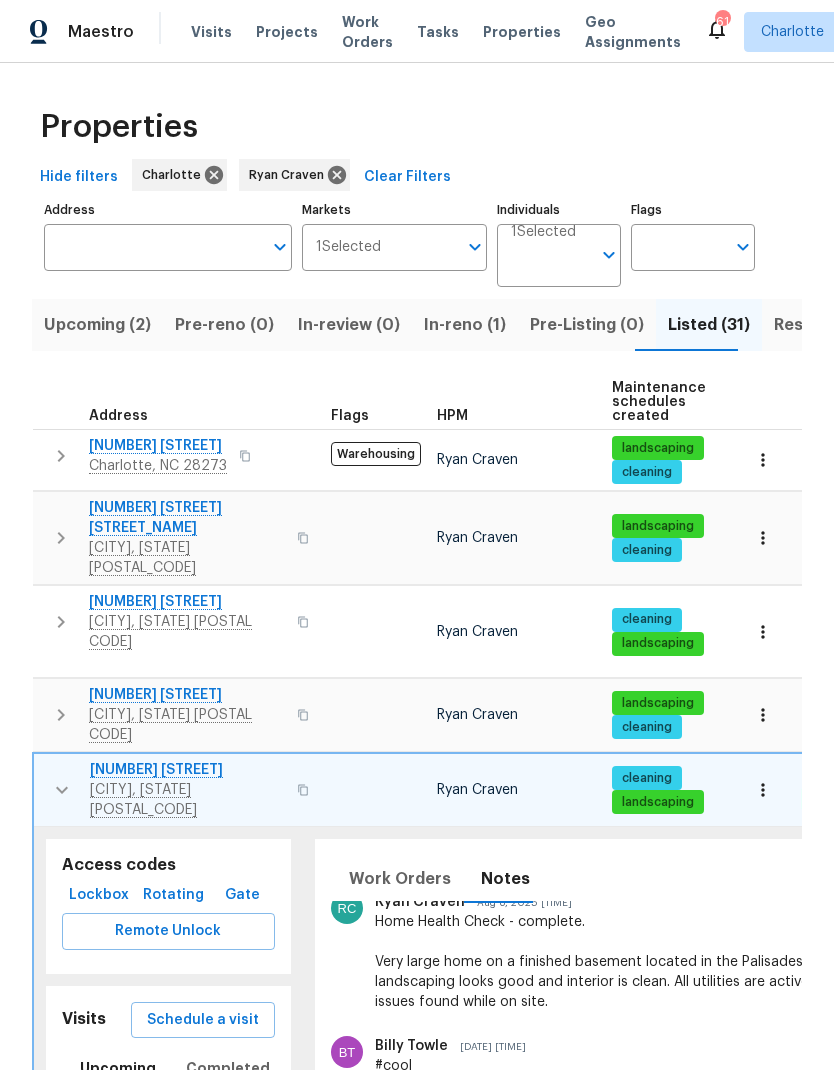 scroll, scrollTop: 0, scrollLeft: -1, axis: horizontal 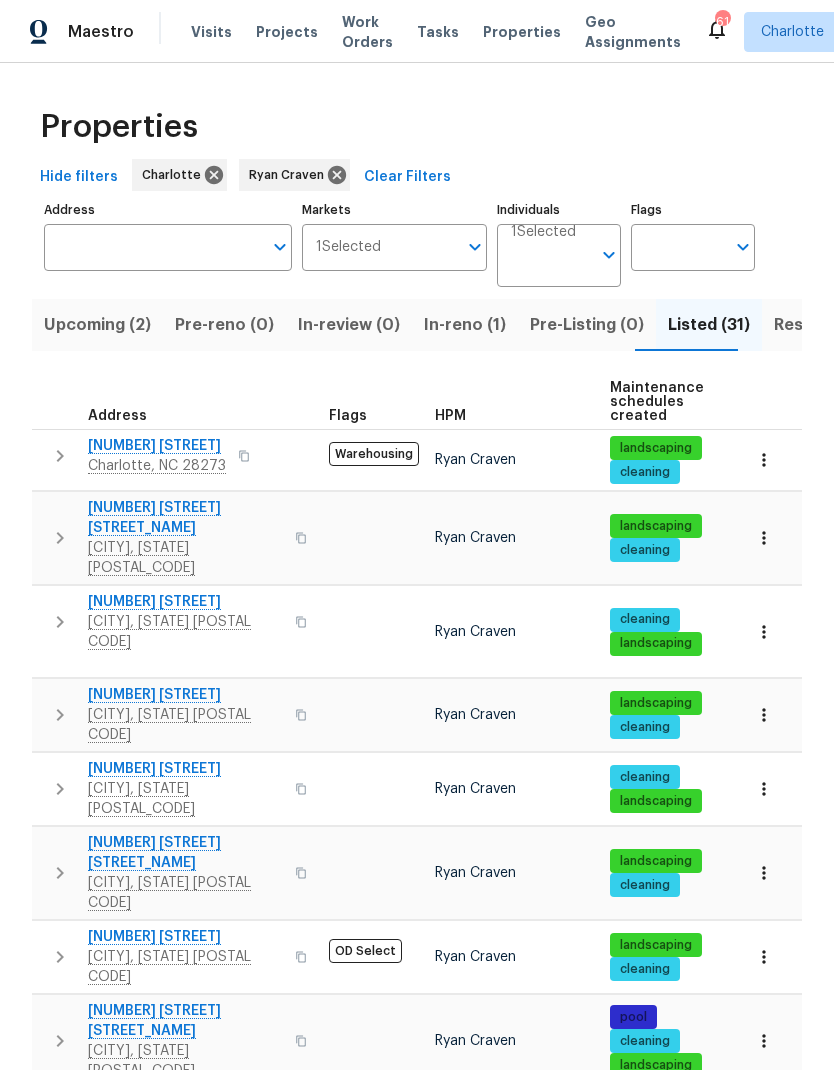 click 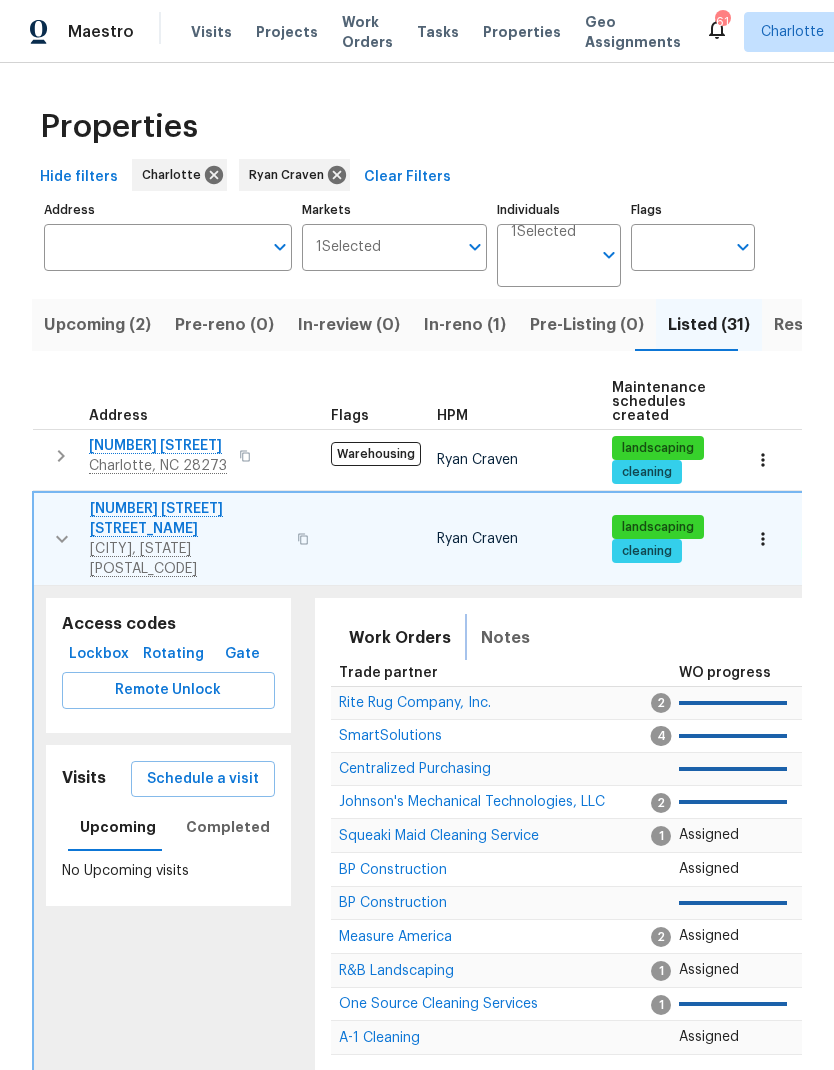 click on "Notes" at bounding box center [505, 638] 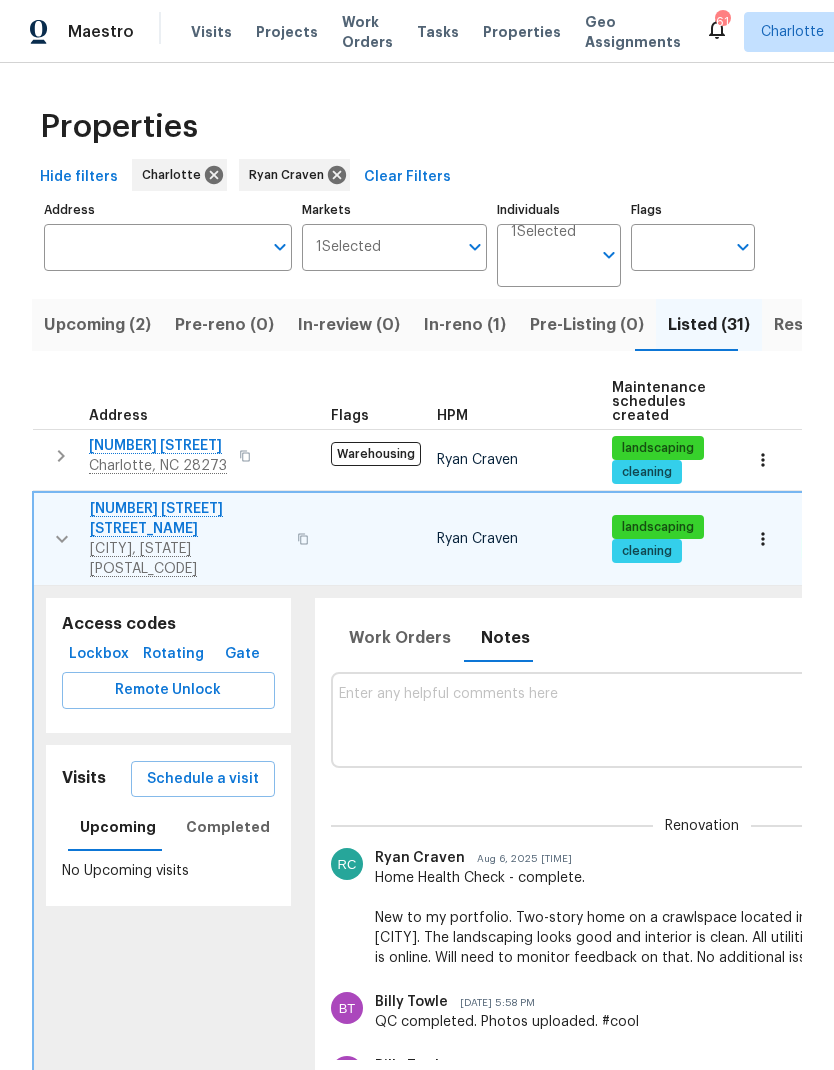 click at bounding box center [62, 539] 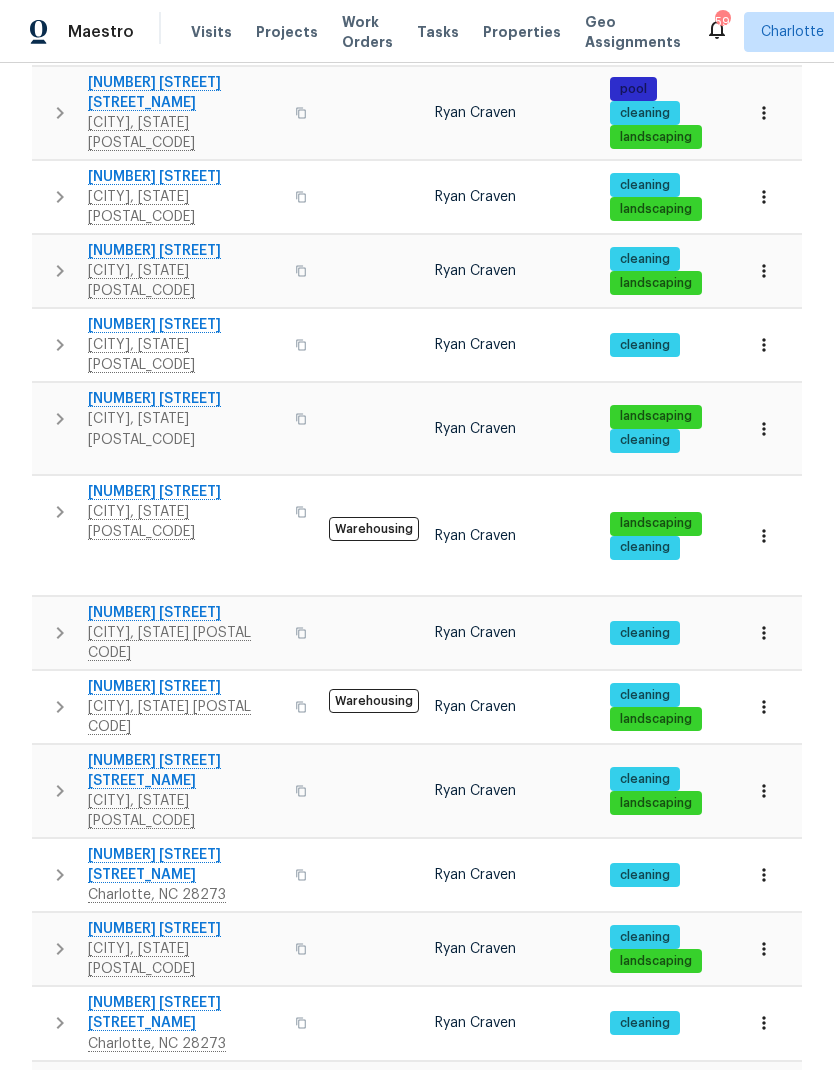 scroll, scrollTop: 927, scrollLeft: 0, axis: vertical 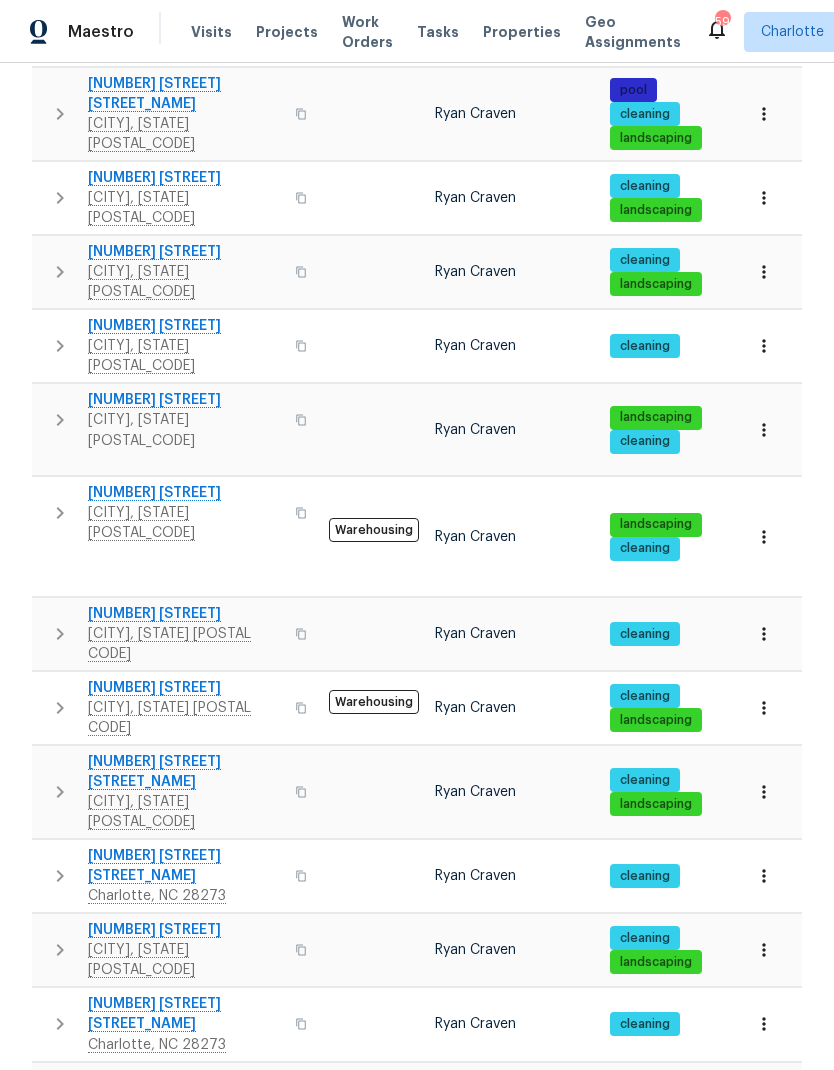click on "2" at bounding box center [522, 1545] 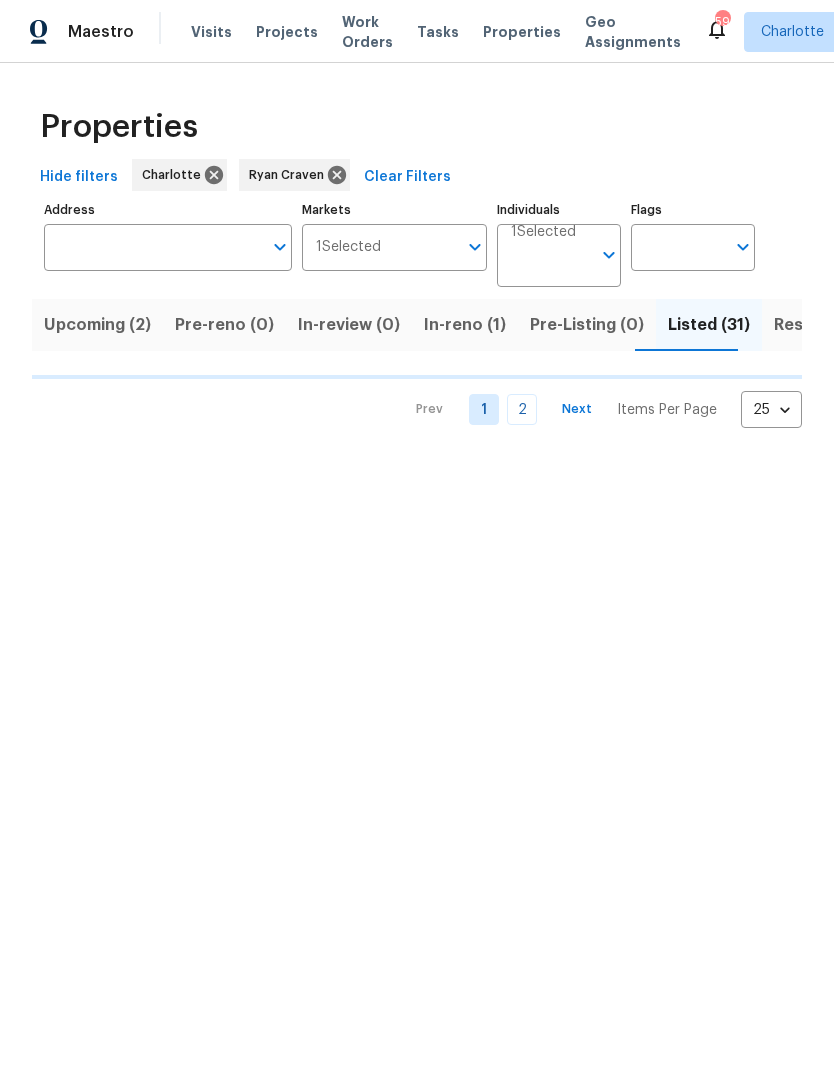 scroll, scrollTop: 0, scrollLeft: 0, axis: both 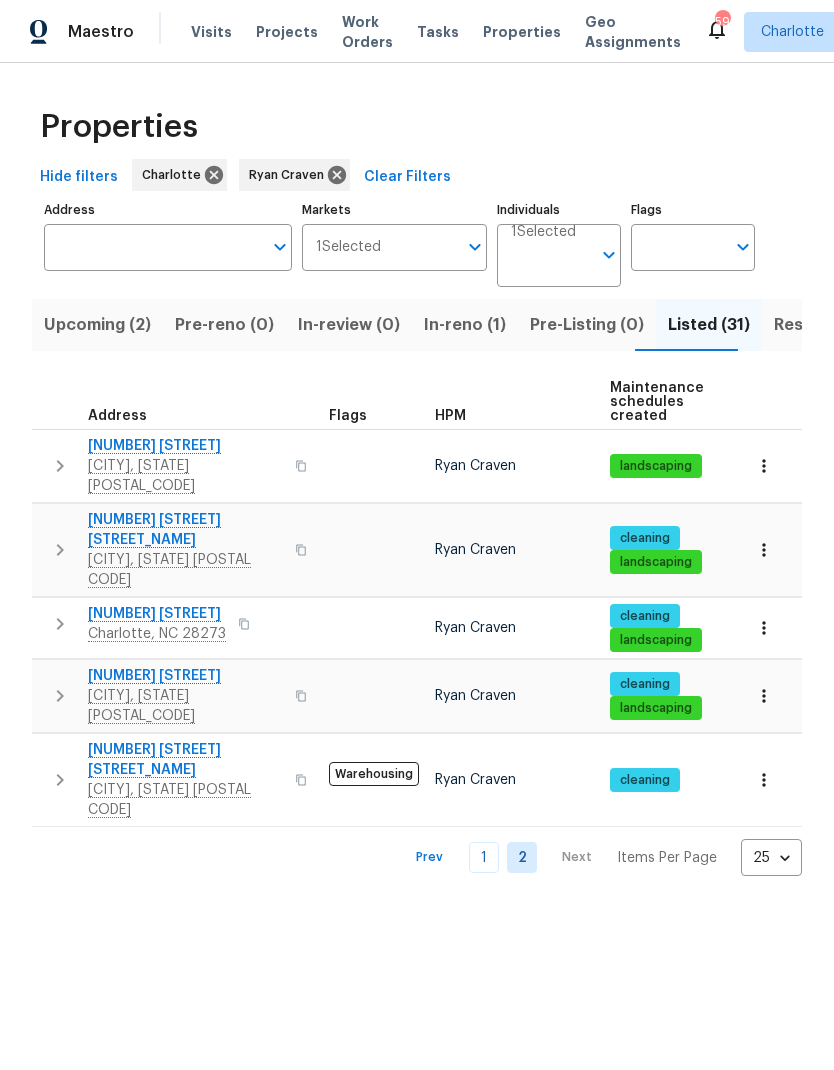 click 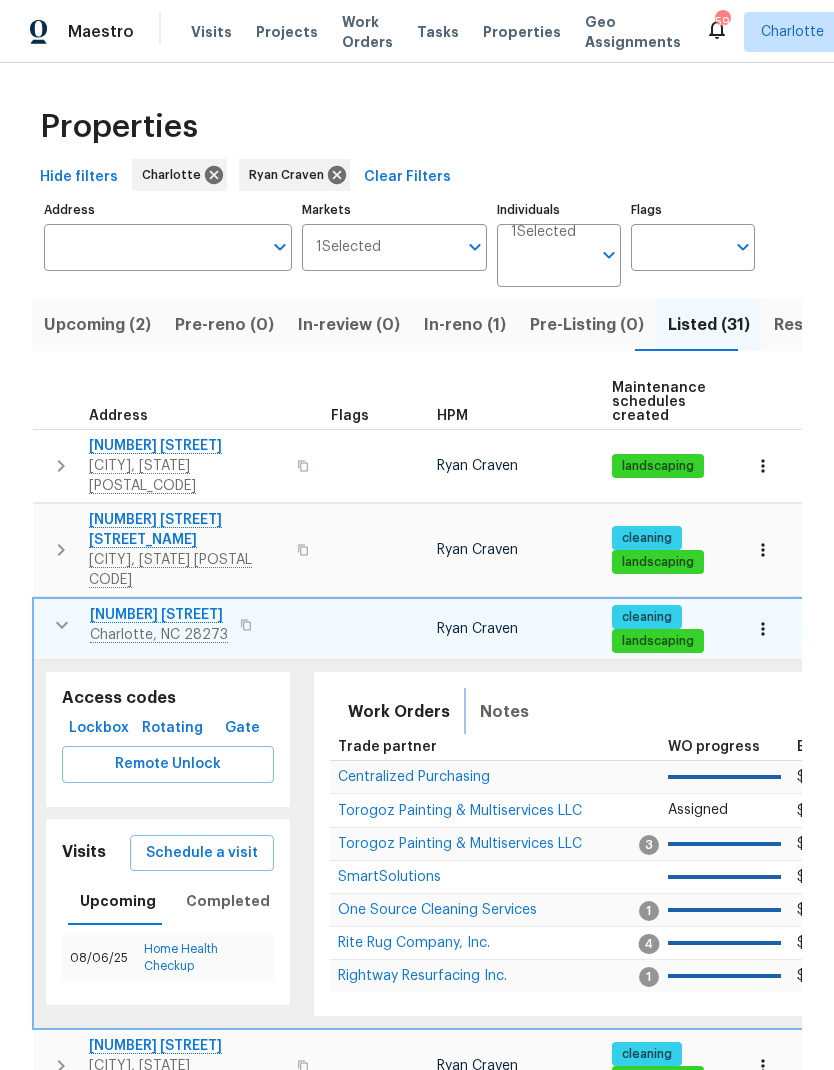 click on "Notes" at bounding box center (504, 712) 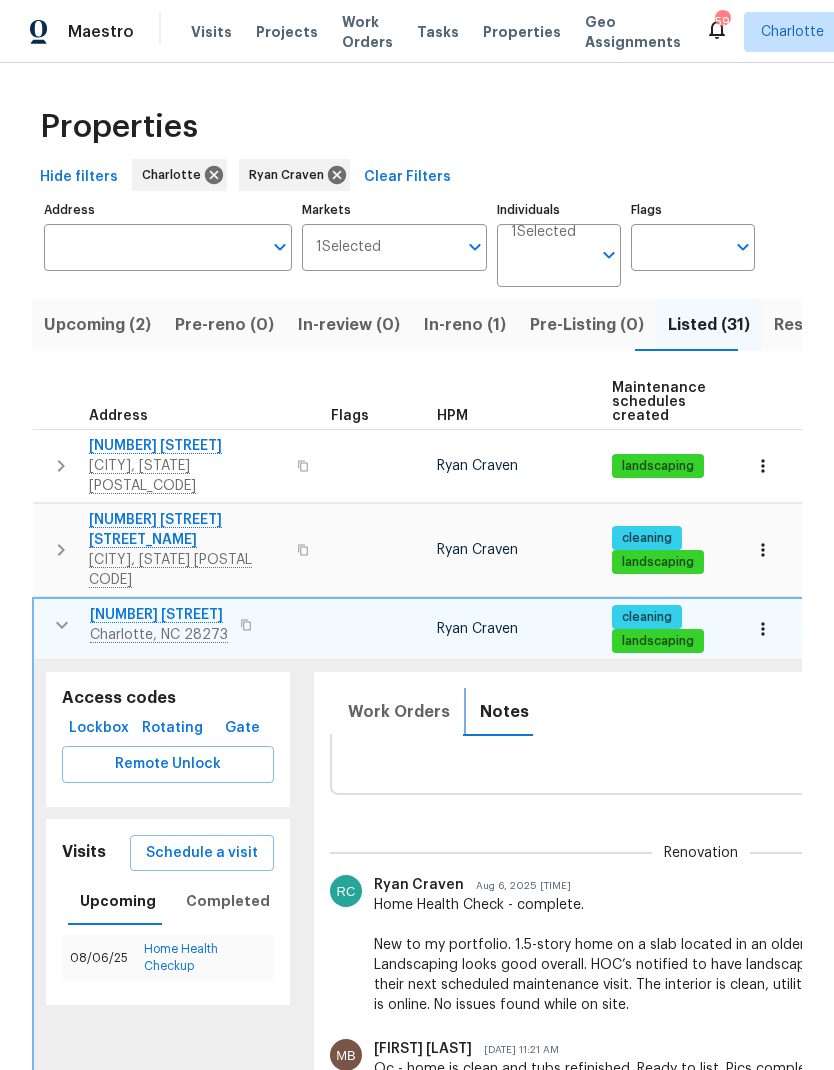 scroll, scrollTop: 46, scrollLeft: 0, axis: vertical 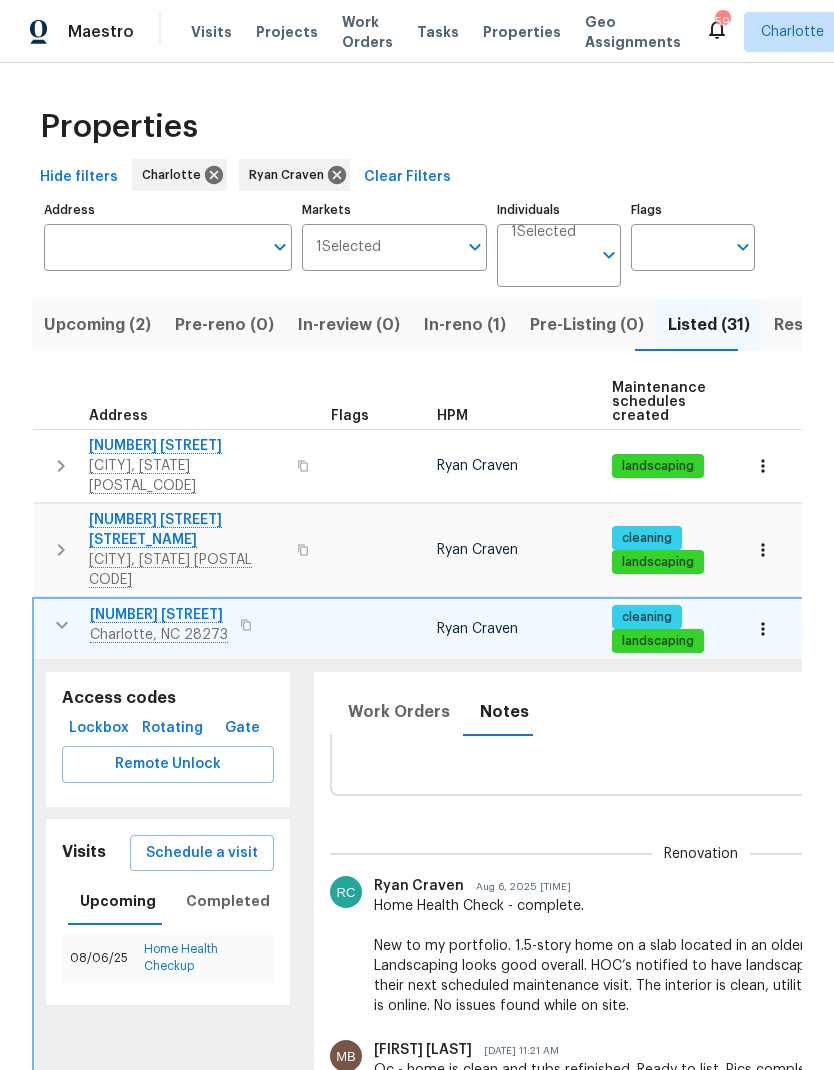 click 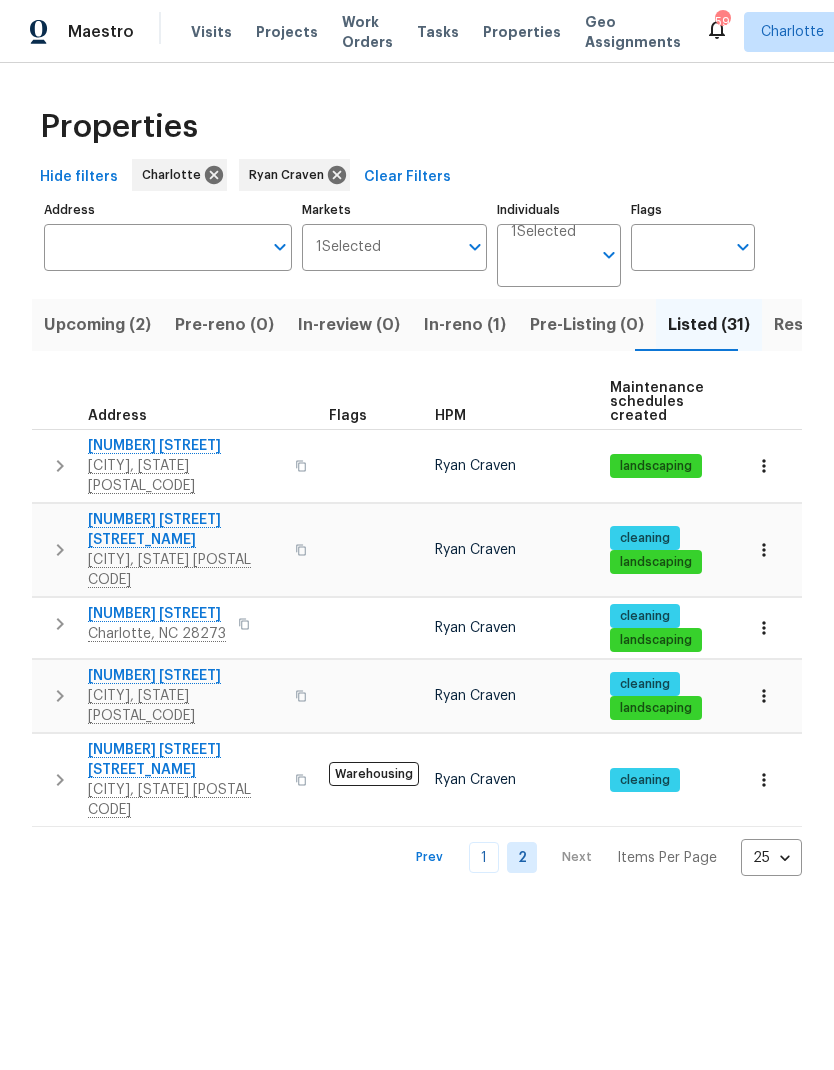 click on "In-reno (1)" at bounding box center (465, 325) 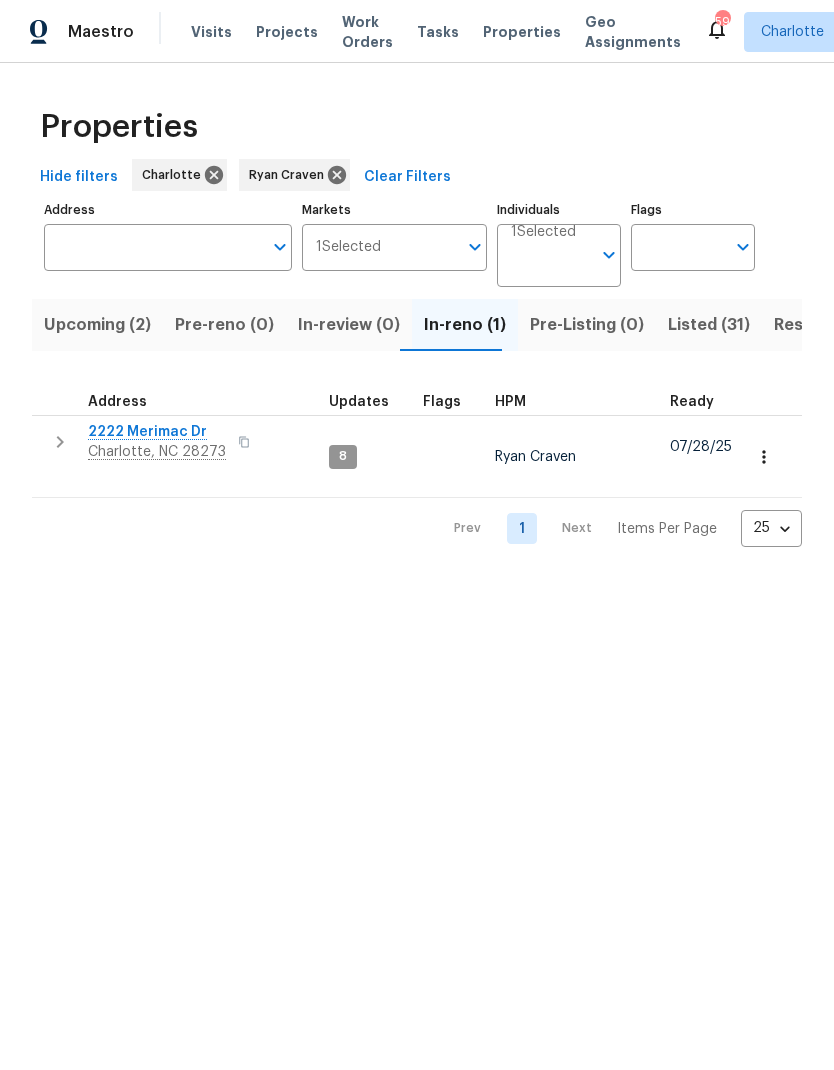 click on "Resale (3)" at bounding box center [813, 325] 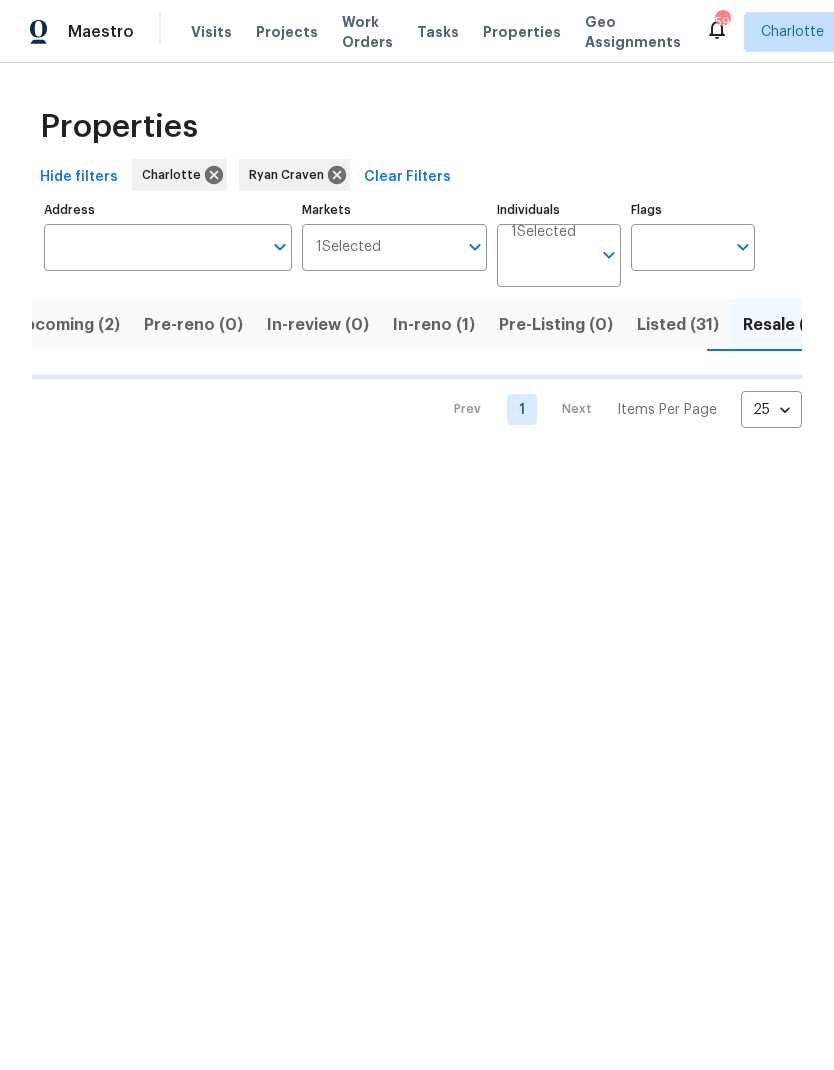 scroll, scrollTop: 0, scrollLeft: 35, axis: horizontal 